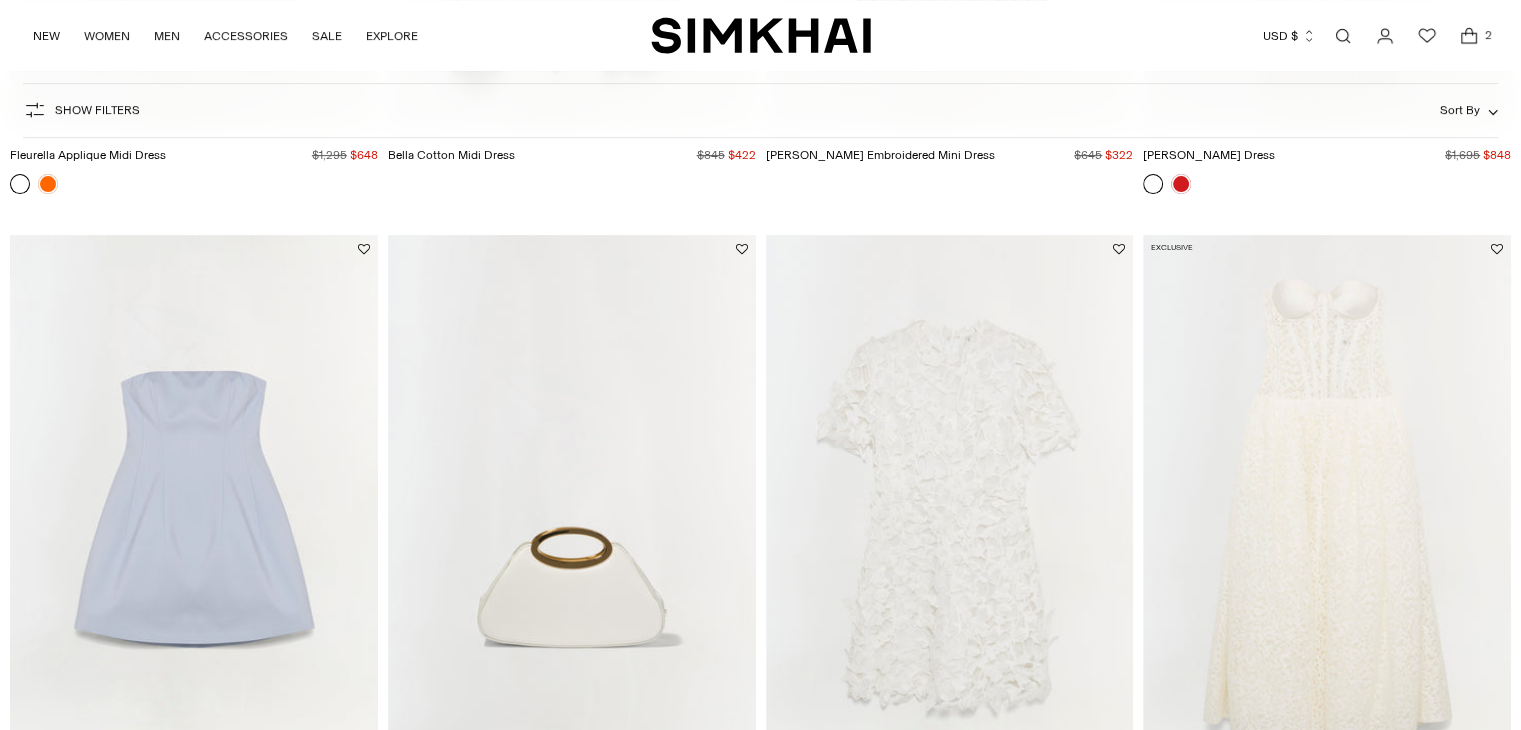 scroll, scrollTop: 700, scrollLeft: 0, axis: vertical 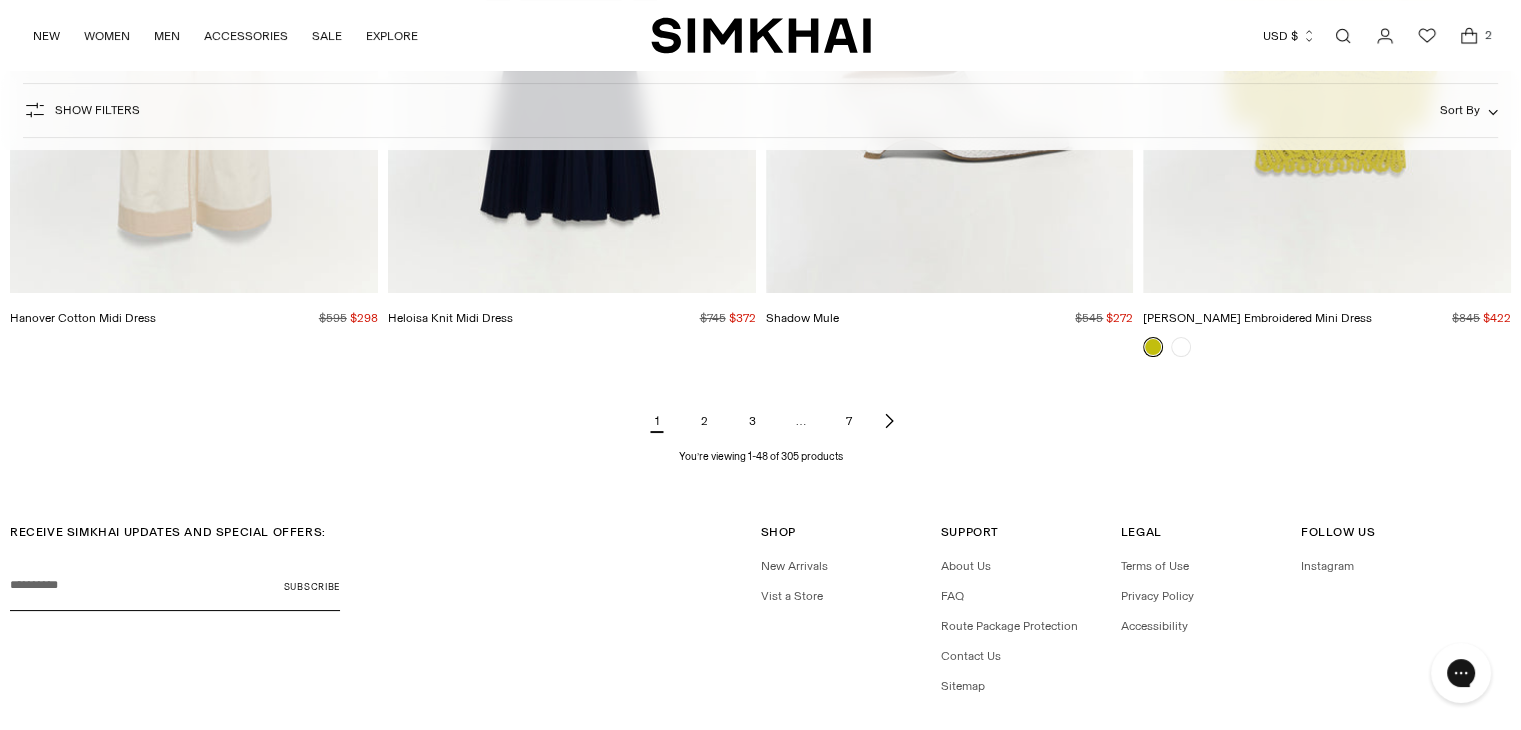 click on "2" at bounding box center [705, 421] 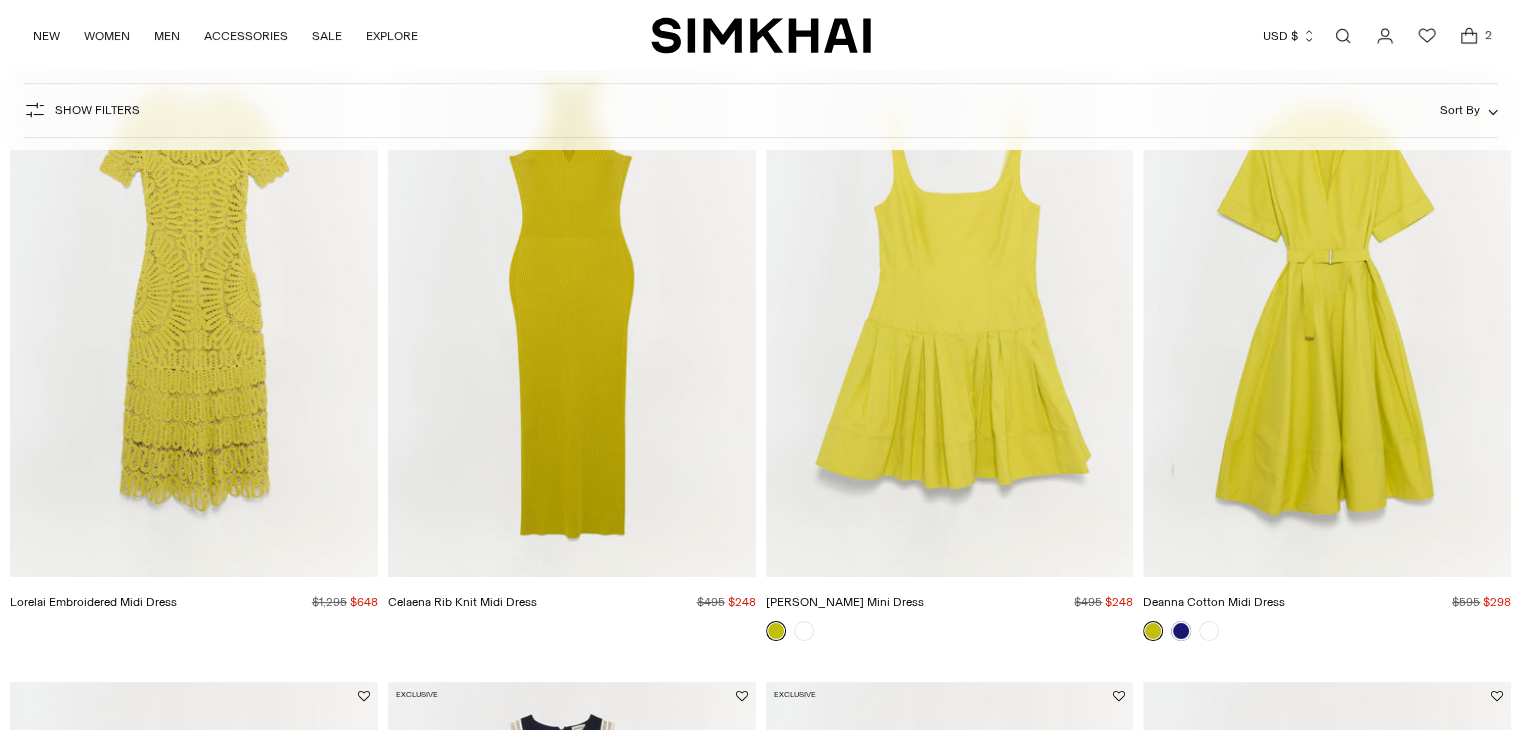 scroll, scrollTop: 600, scrollLeft: 0, axis: vertical 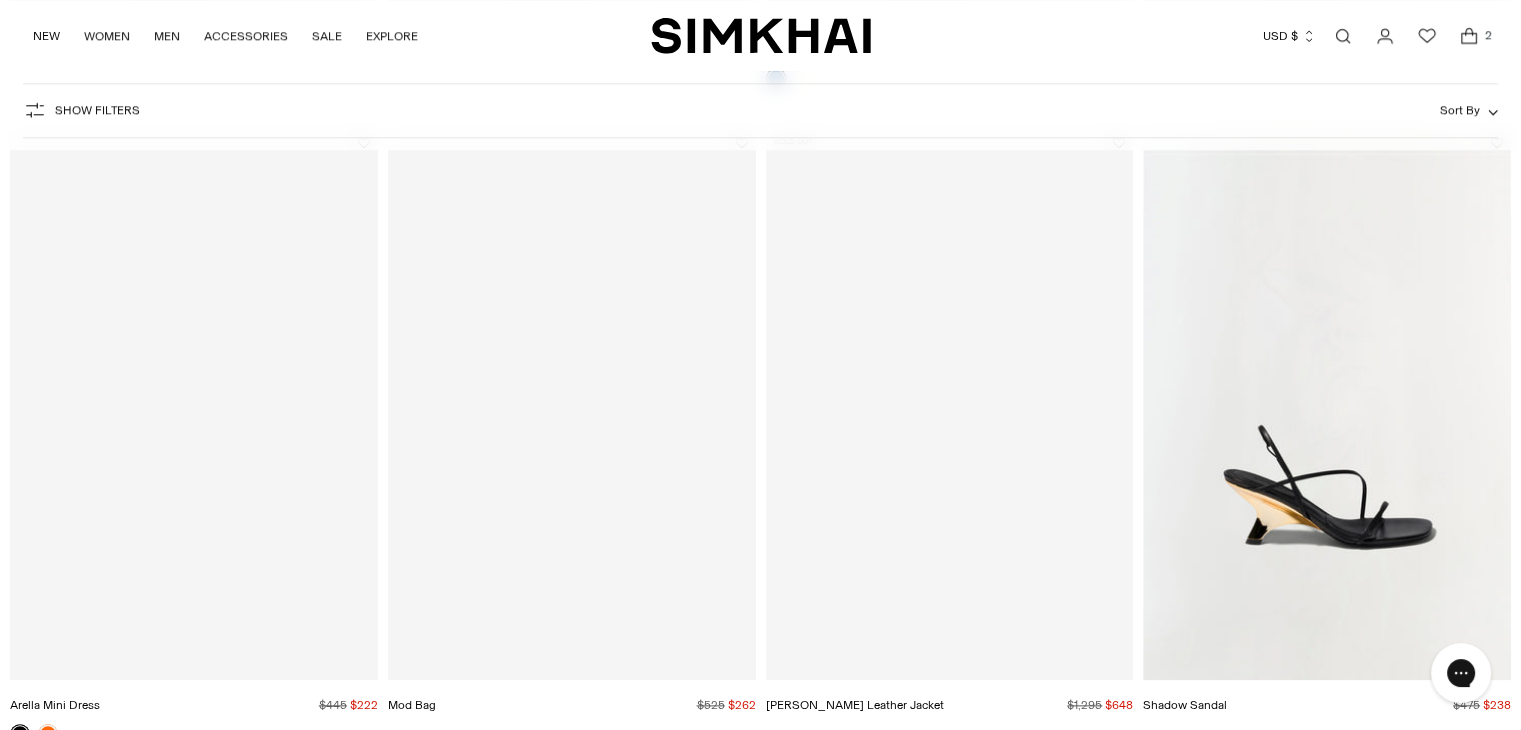 click at bounding box center [0, 0] 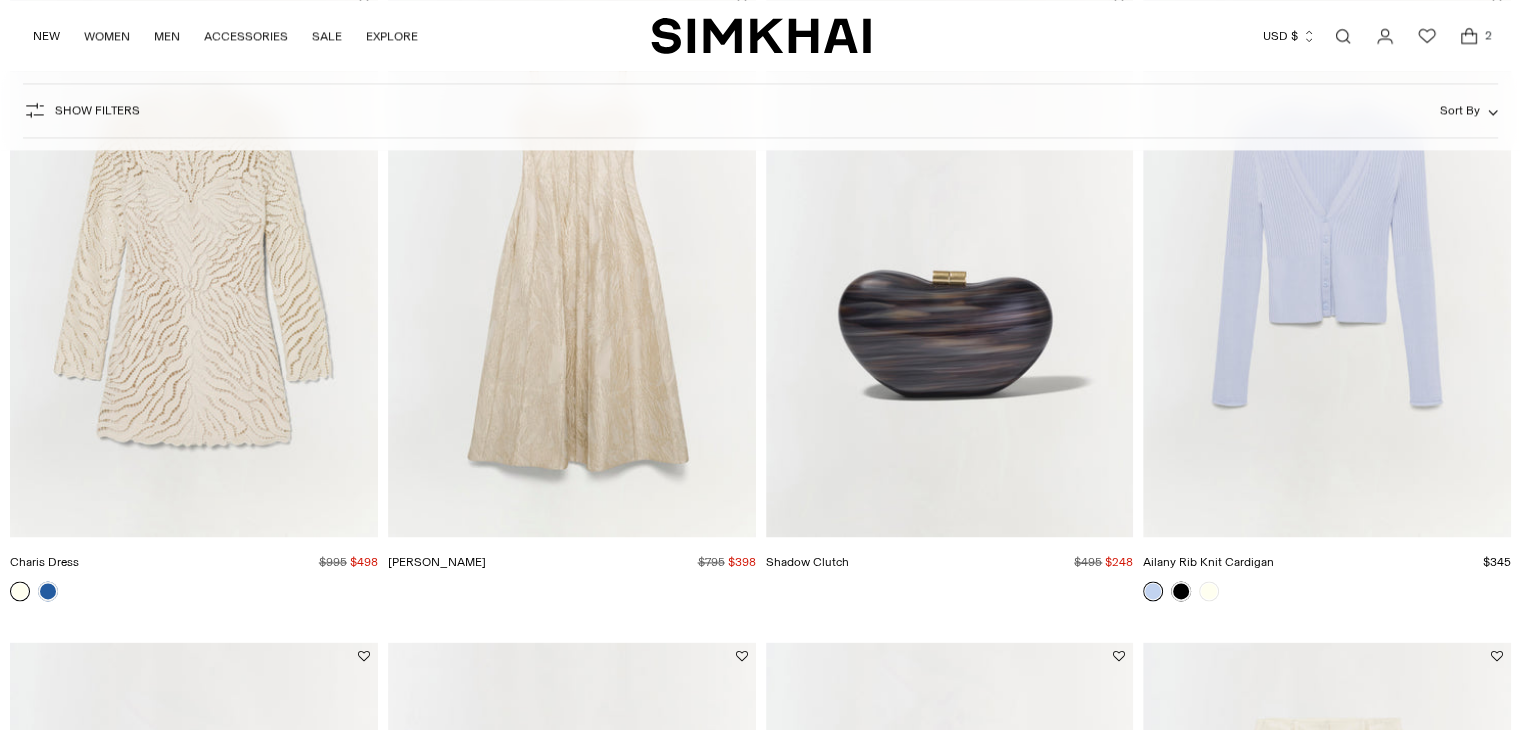 scroll, scrollTop: 3200, scrollLeft: 0, axis: vertical 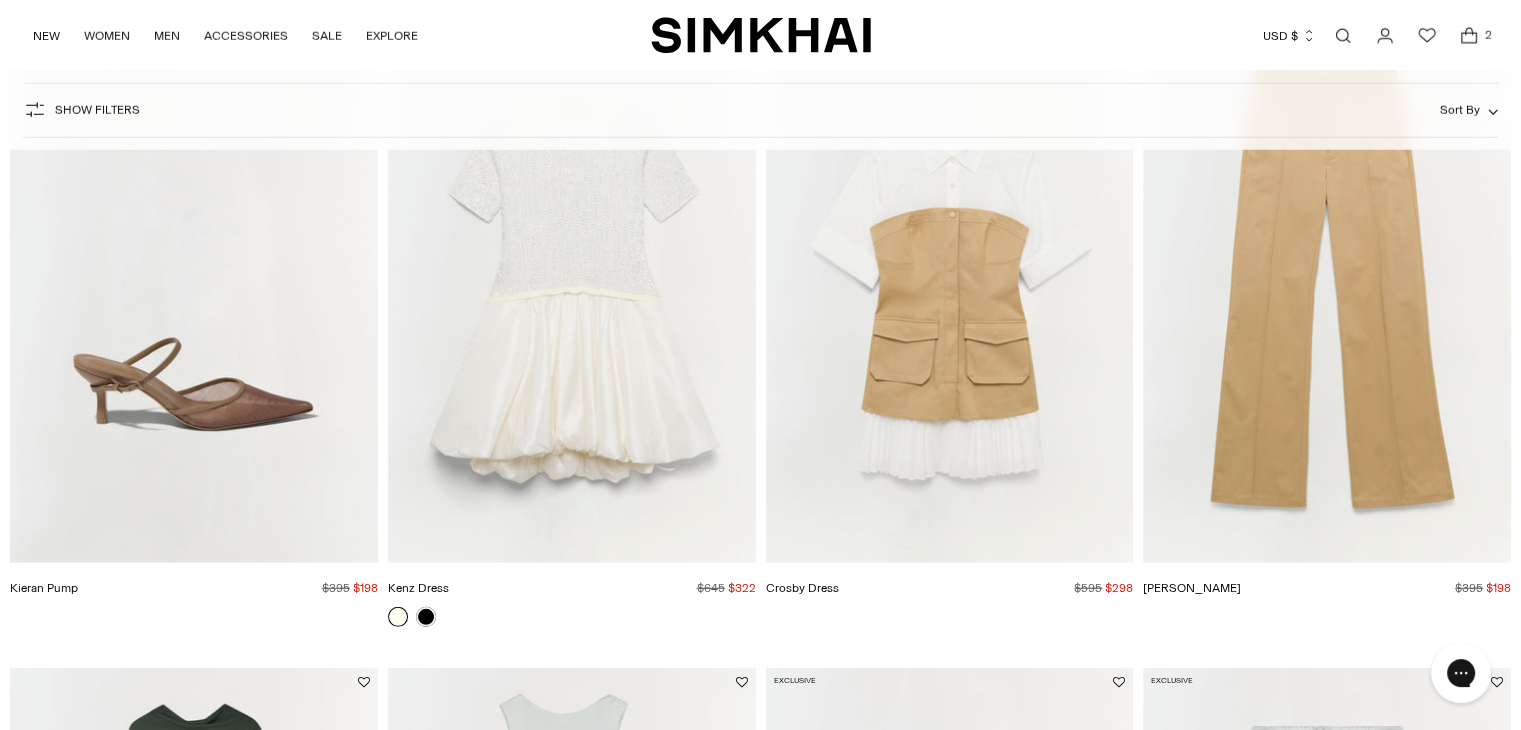 click at bounding box center (0, 0) 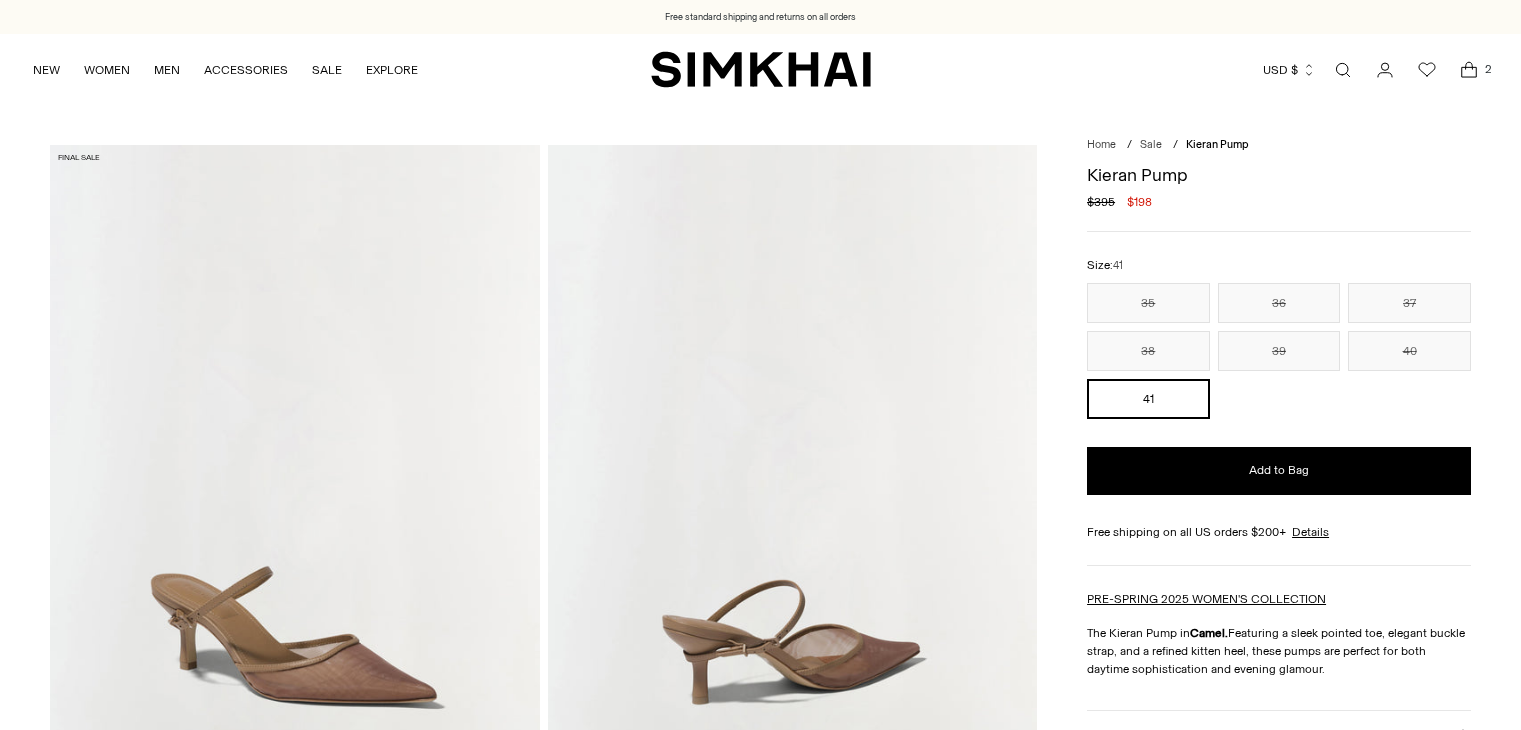 scroll, scrollTop: 0, scrollLeft: 0, axis: both 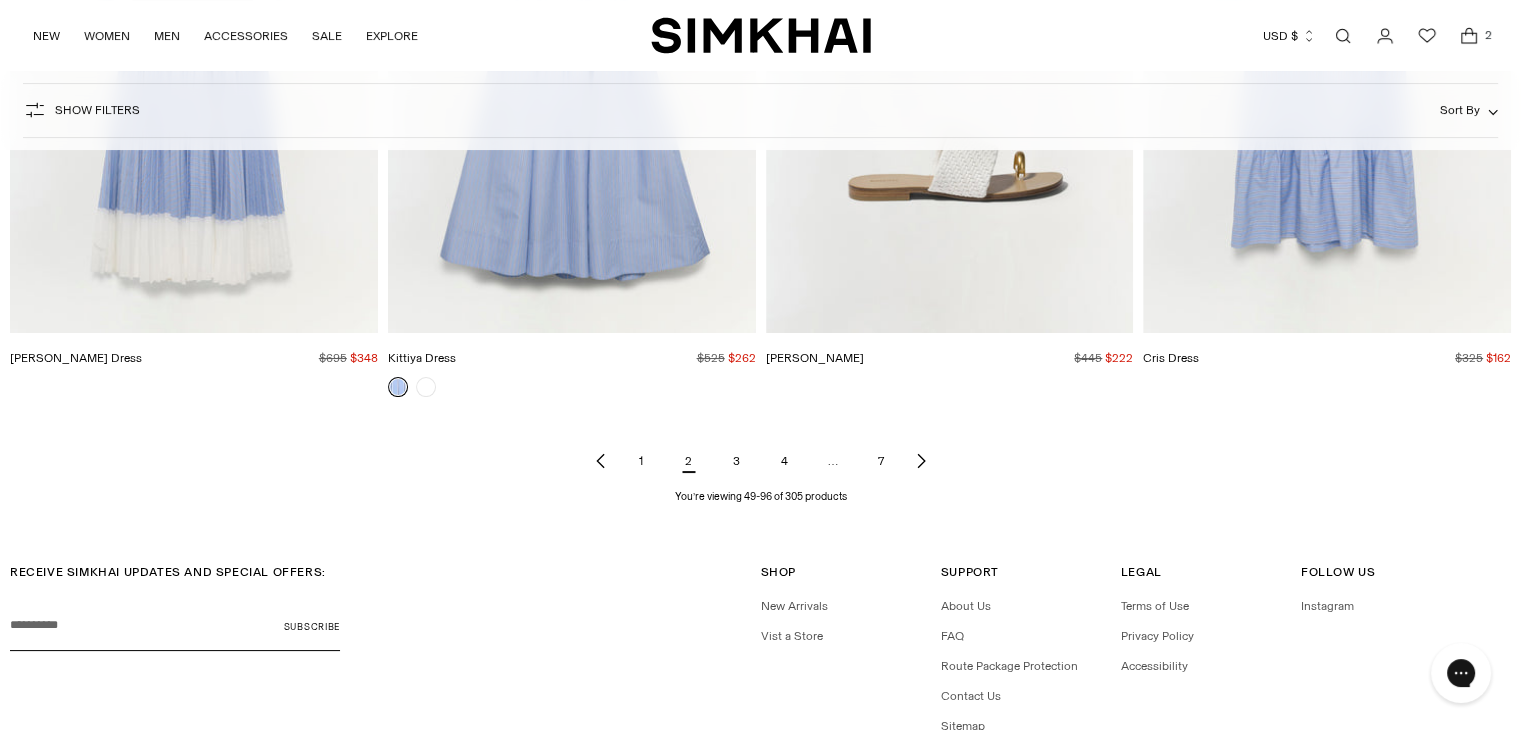 click on "3" at bounding box center (737, 461) 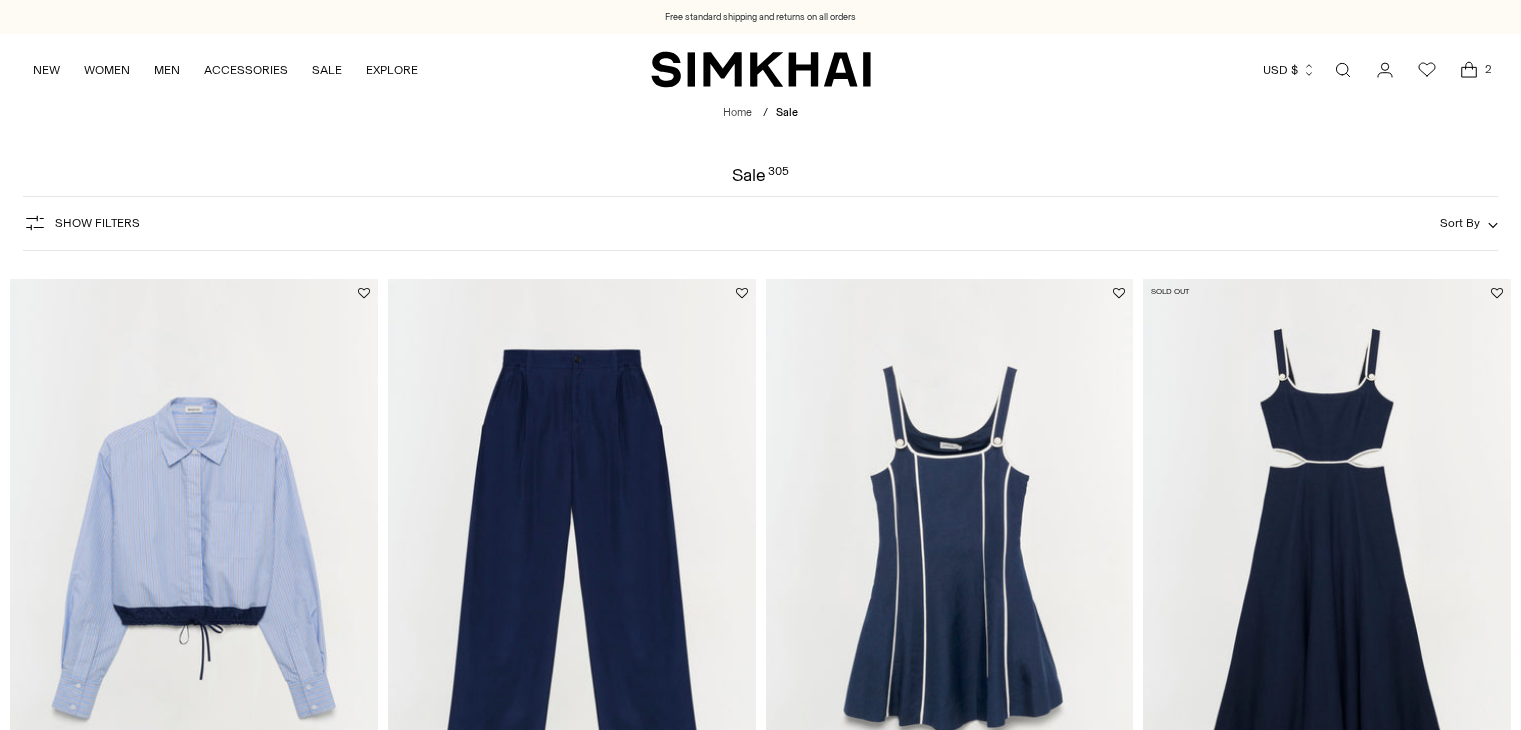 scroll, scrollTop: 0, scrollLeft: 0, axis: both 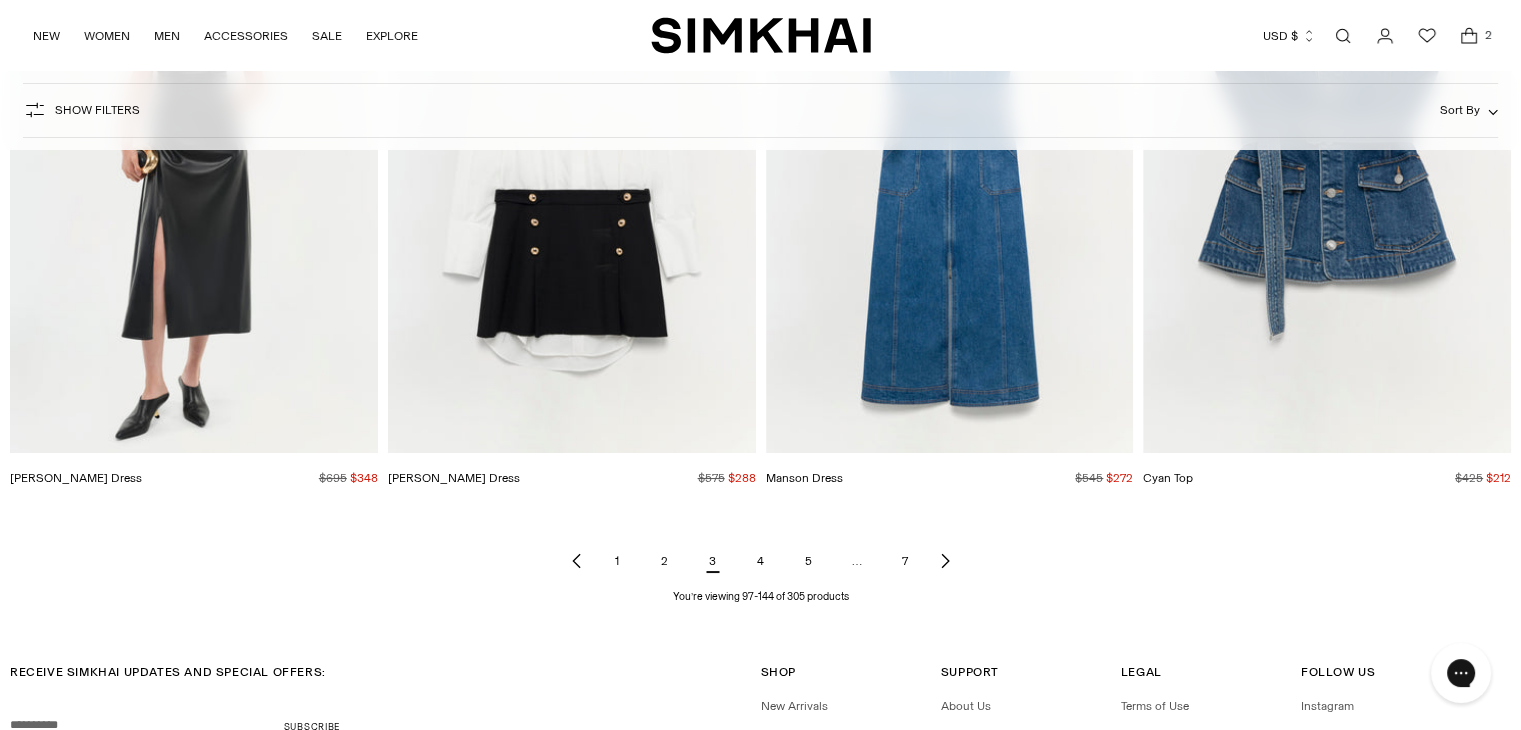 click on "4" at bounding box center [761, 561] 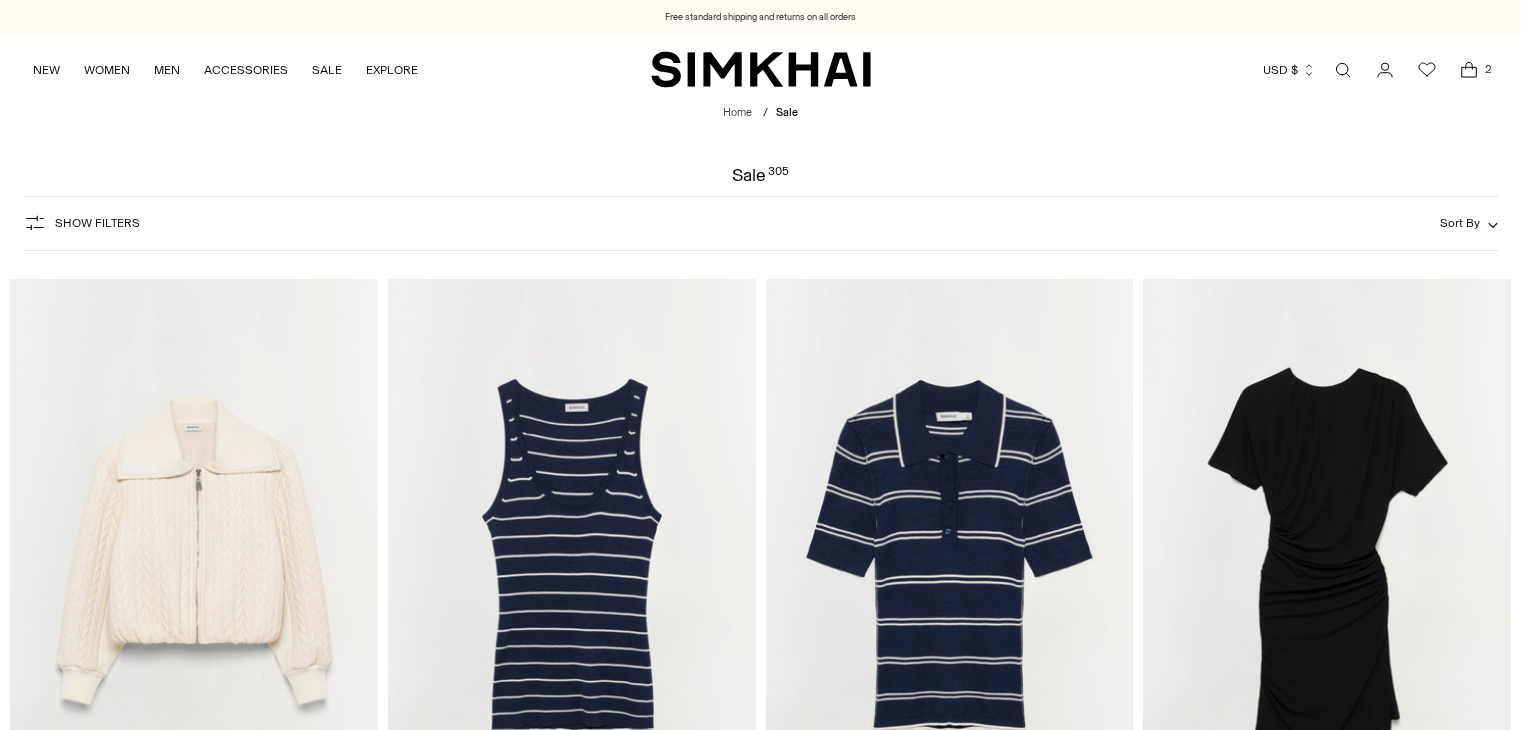 scroll, scrollTop: 0, scrollLeft: 0, axis: both 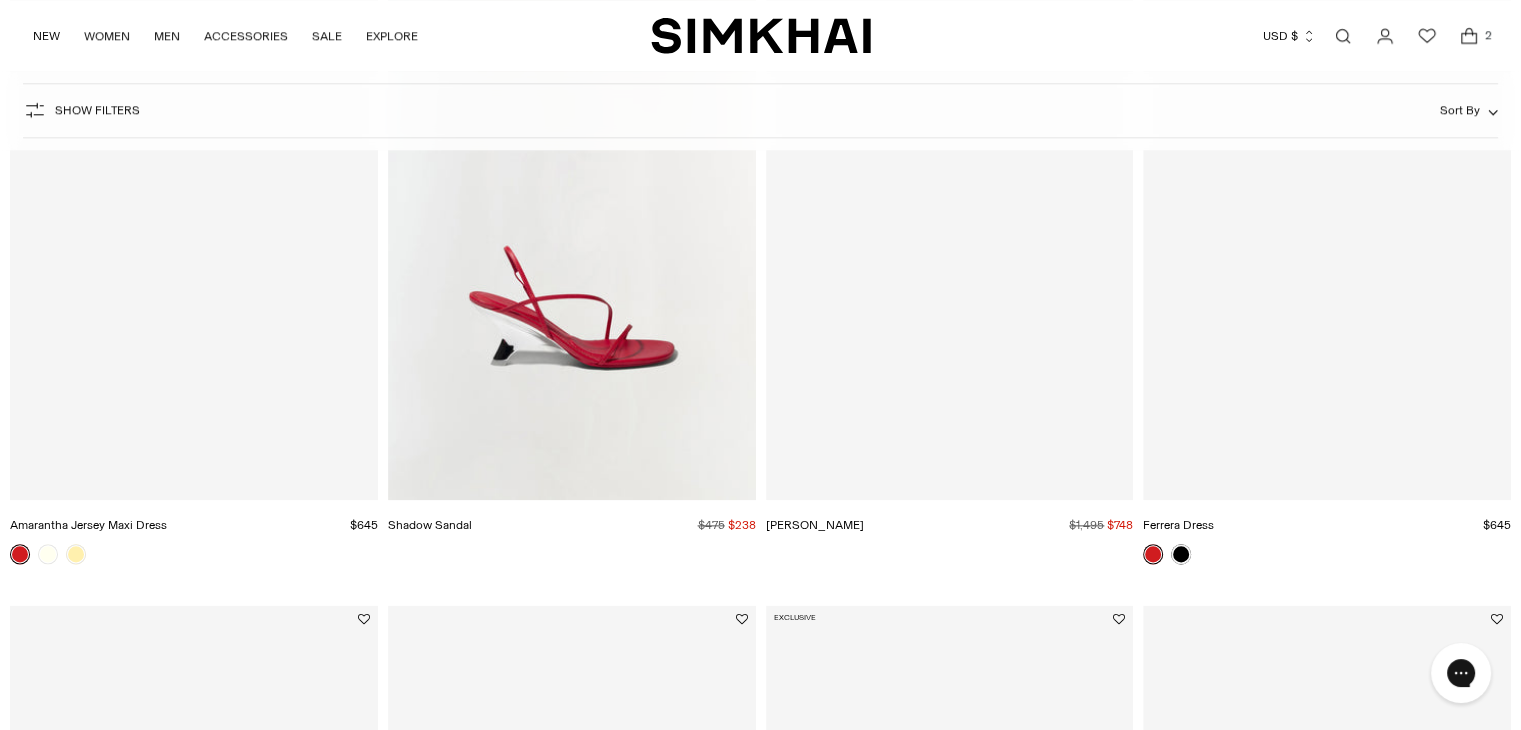 click at bounding box center [0, 0] 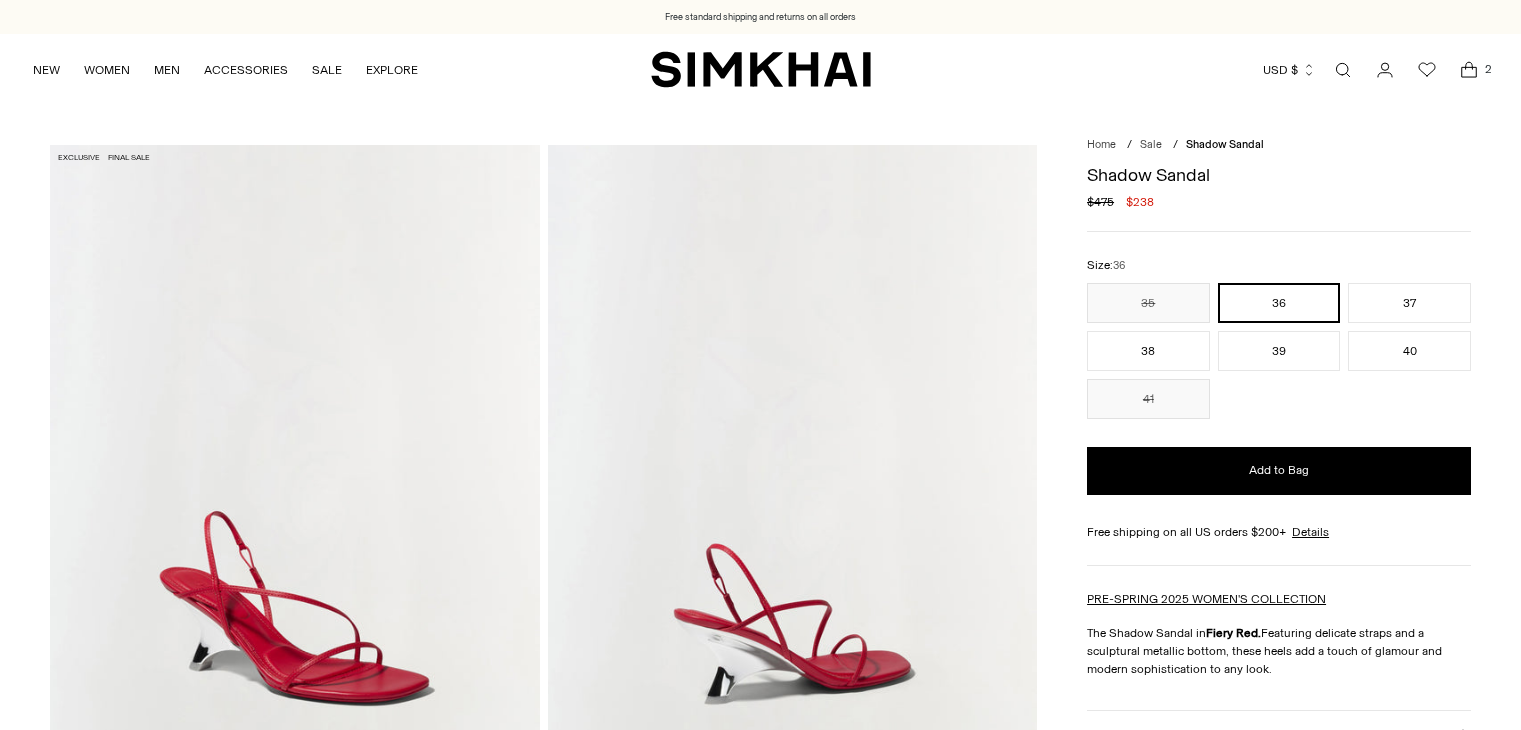 scroll, scrollTop: 0, scrollLeft: 0, axis: both 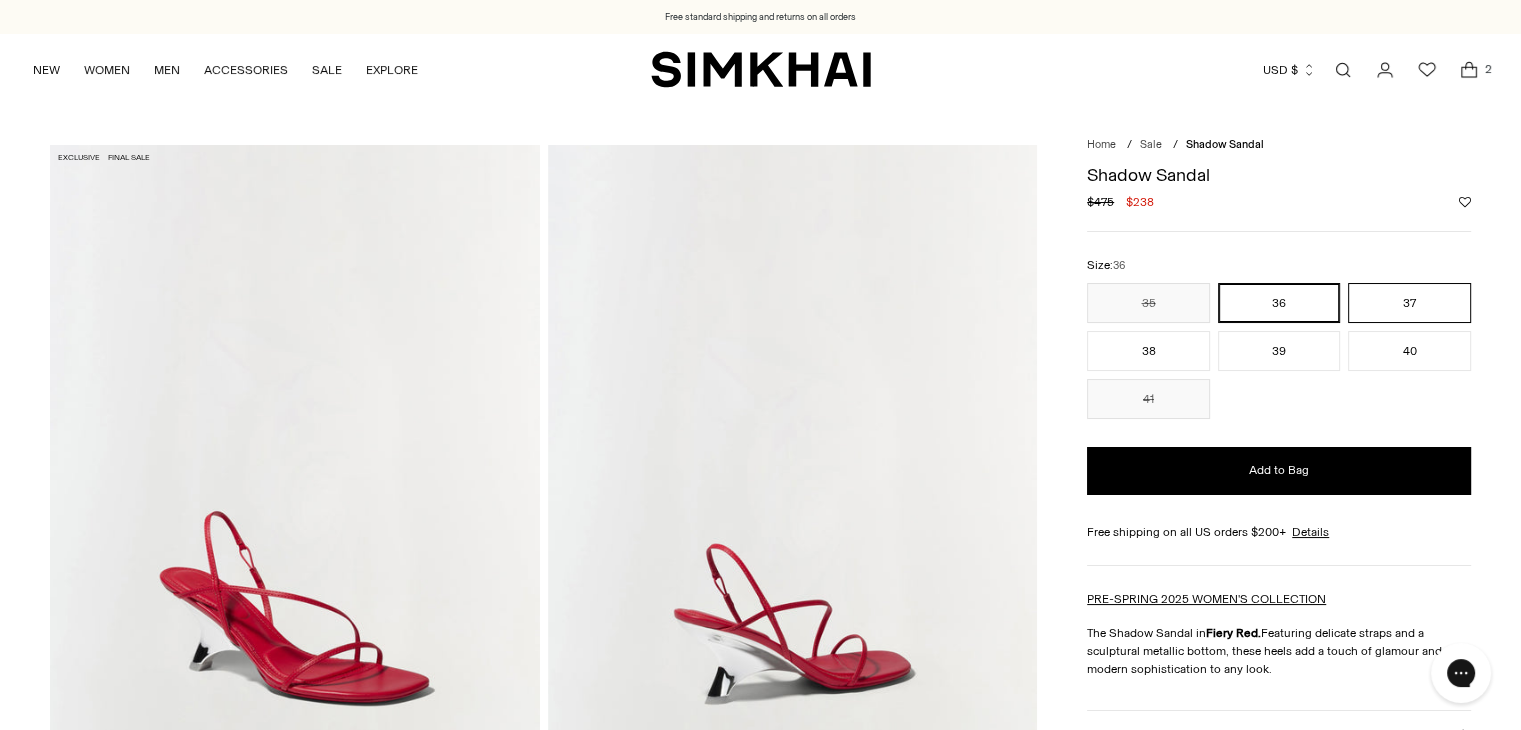 click on "37" at bounding box center (1409, 303) 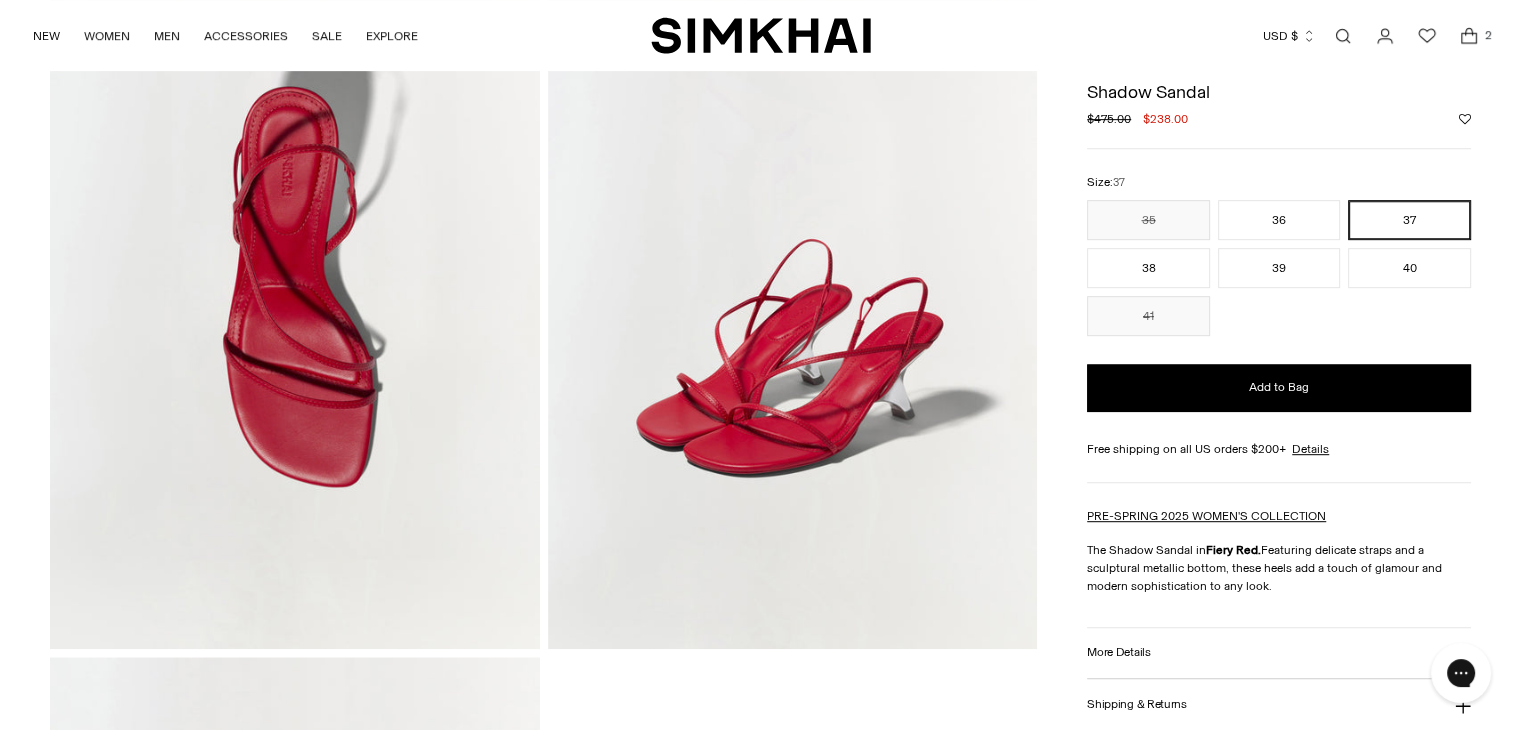 scroll, scrollTop: 900, scrollLeft: 0, axis: vertical 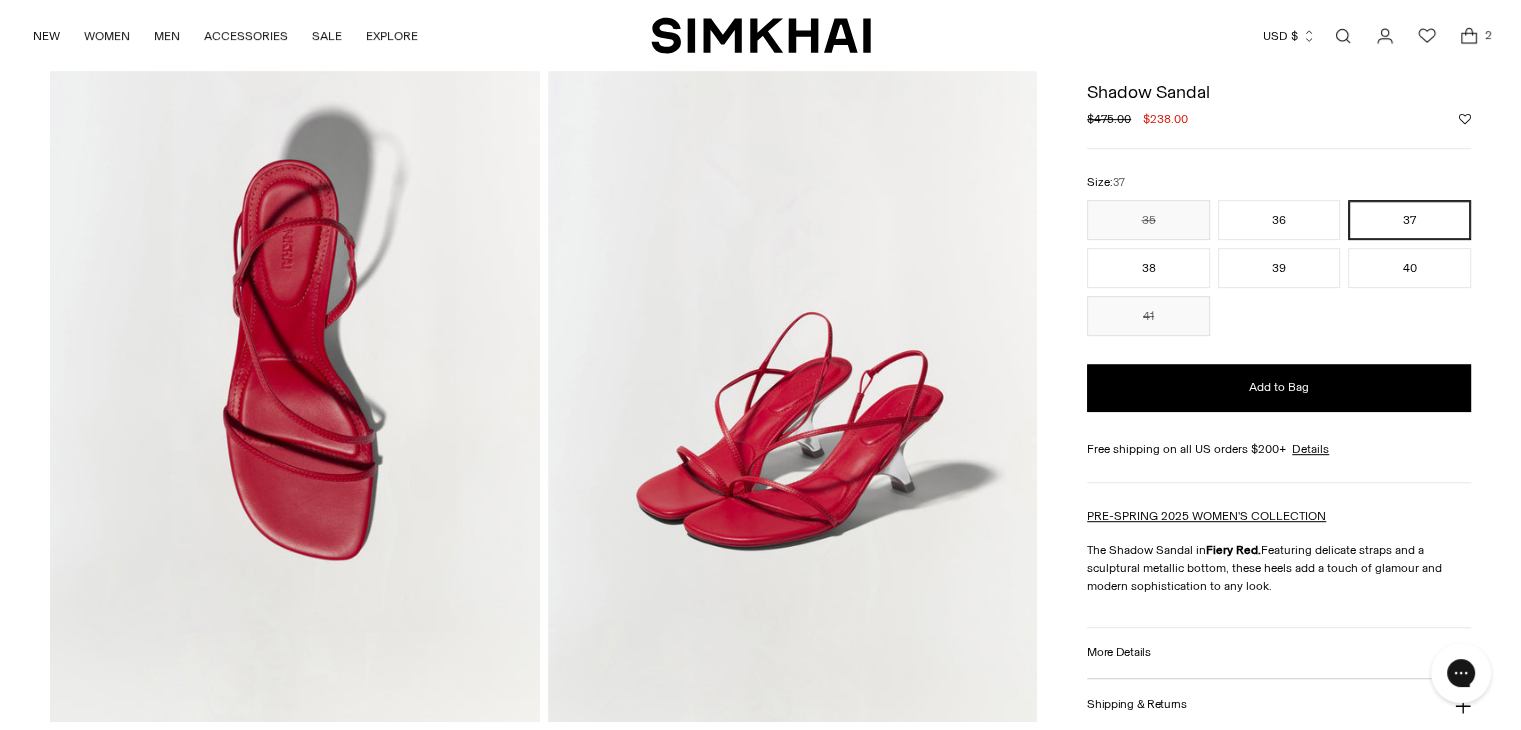 click at bounding box center (294, 355) 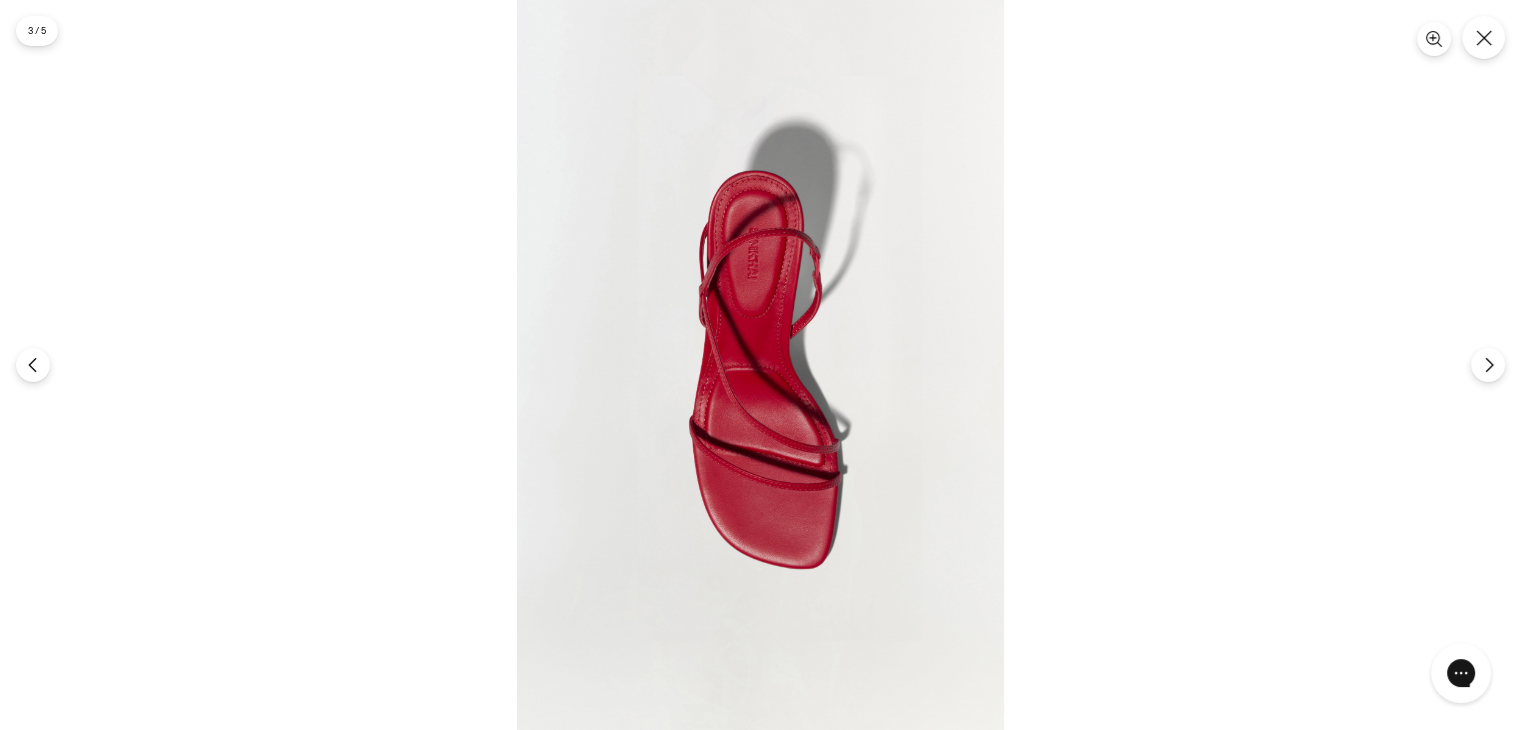 click at bounding box center [760, 365] 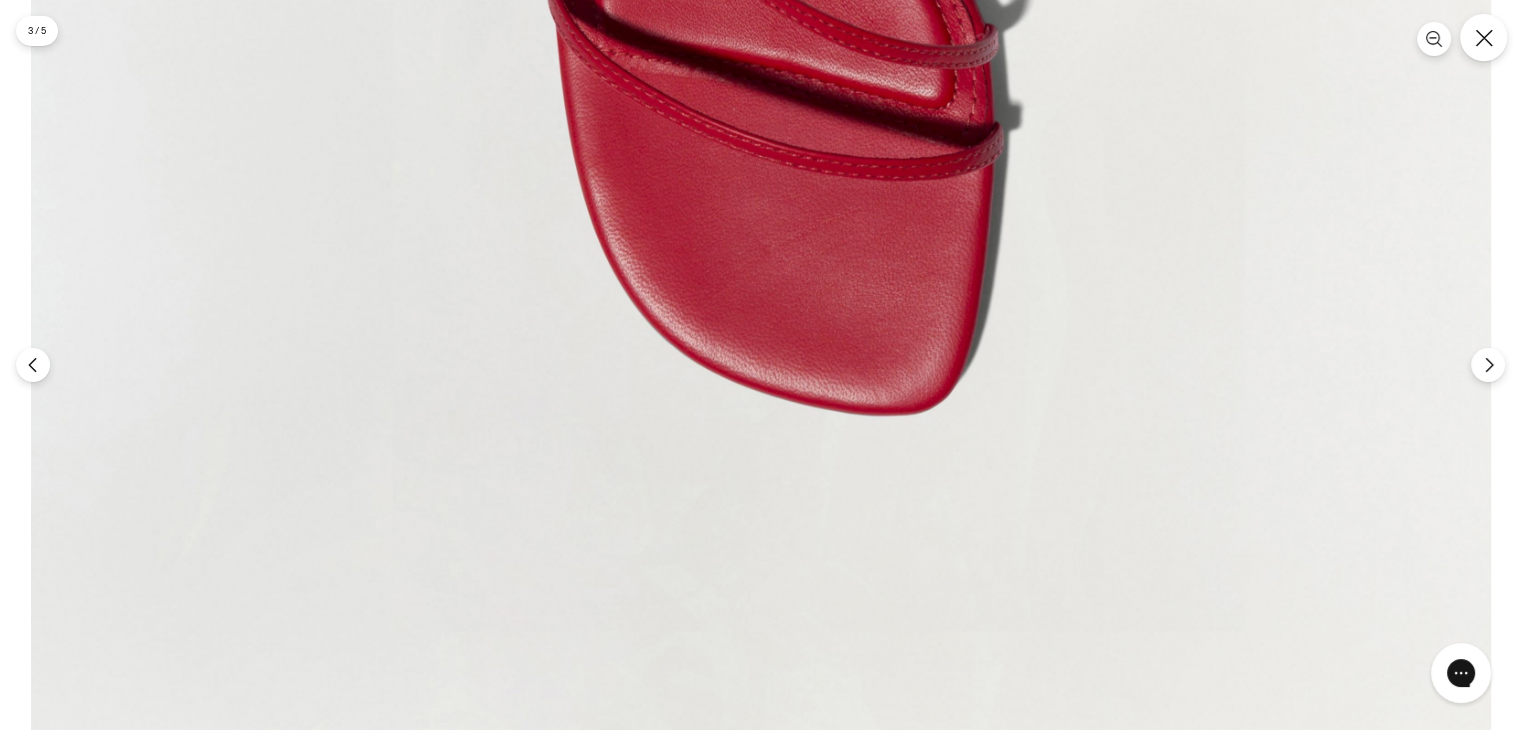 click 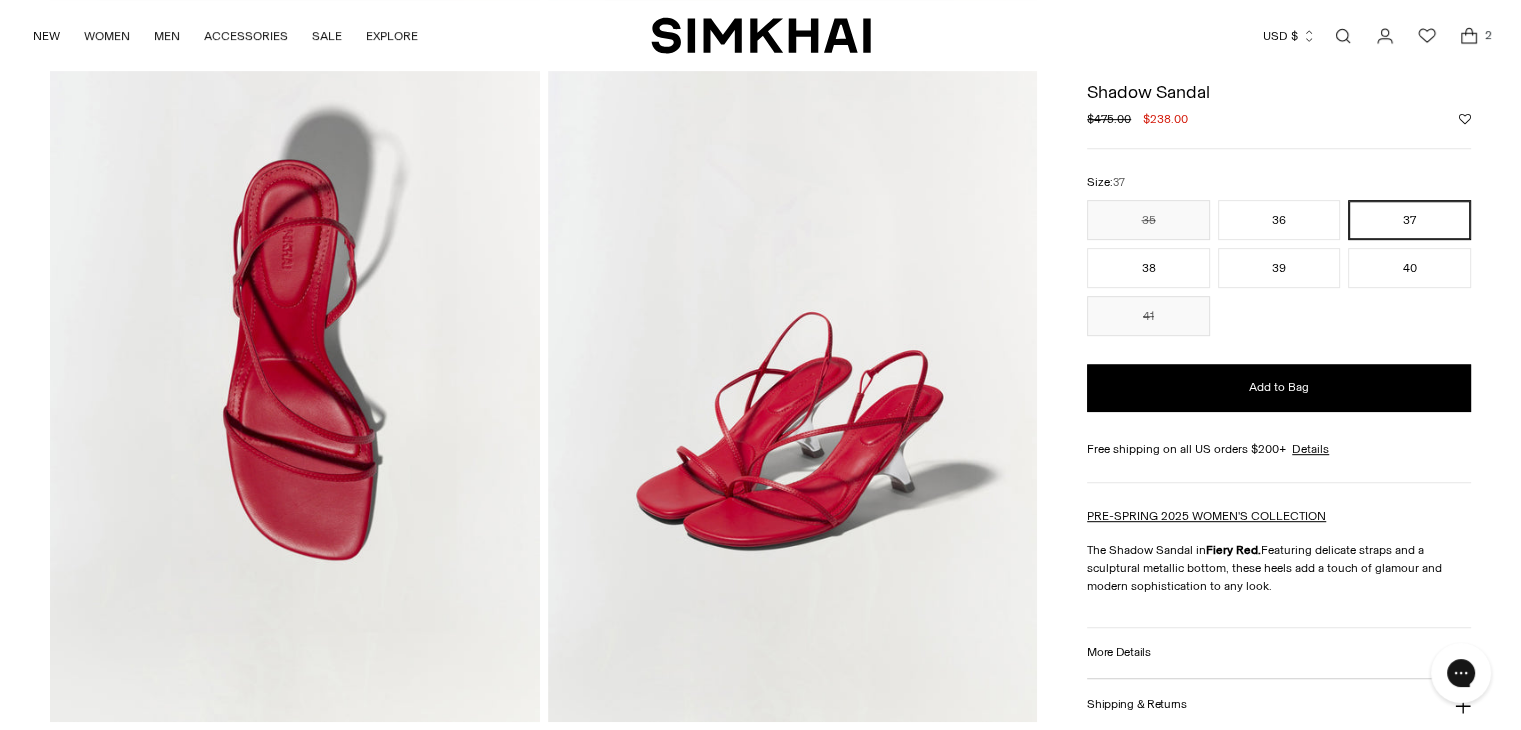 click at bounding box center (792, 355) 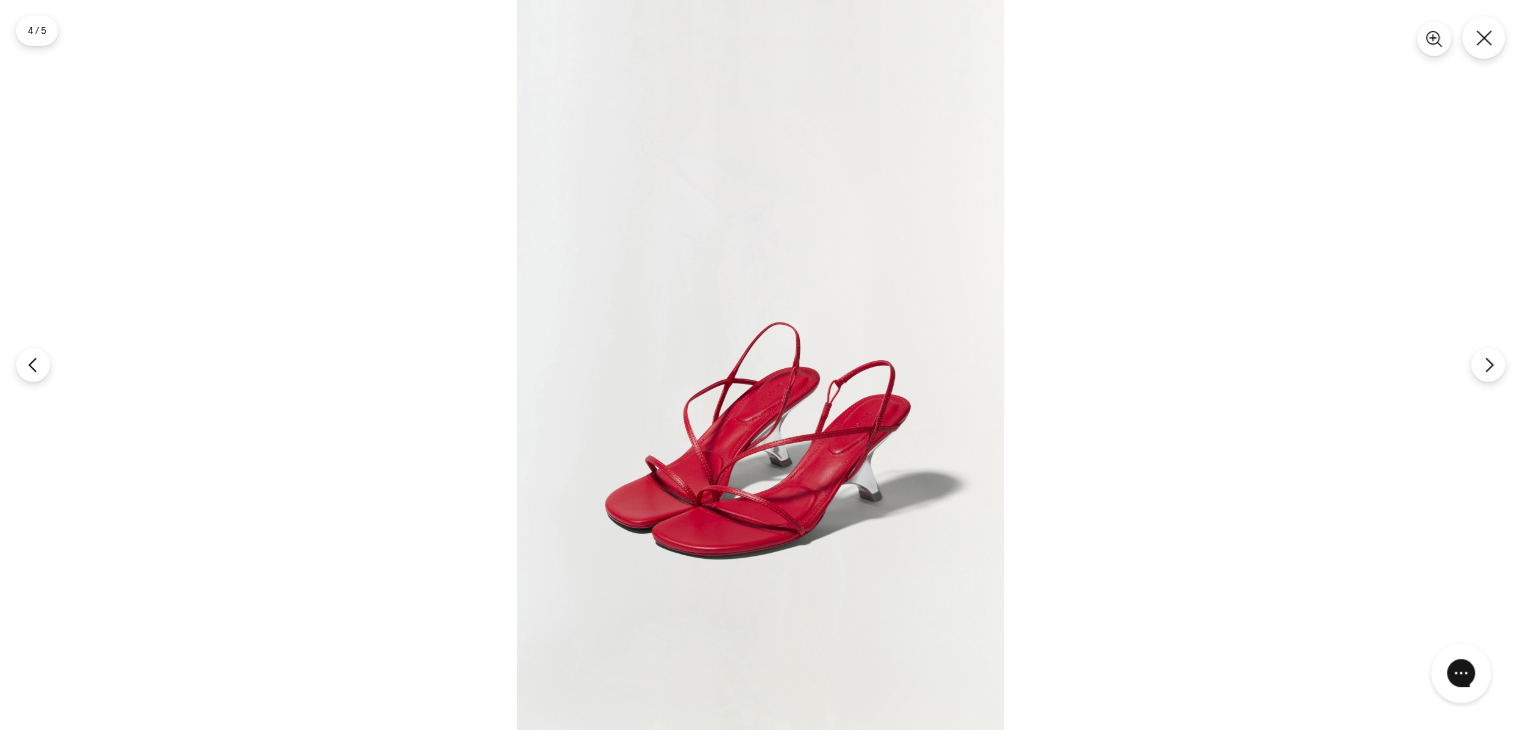 click at bounding box center [760, 365] 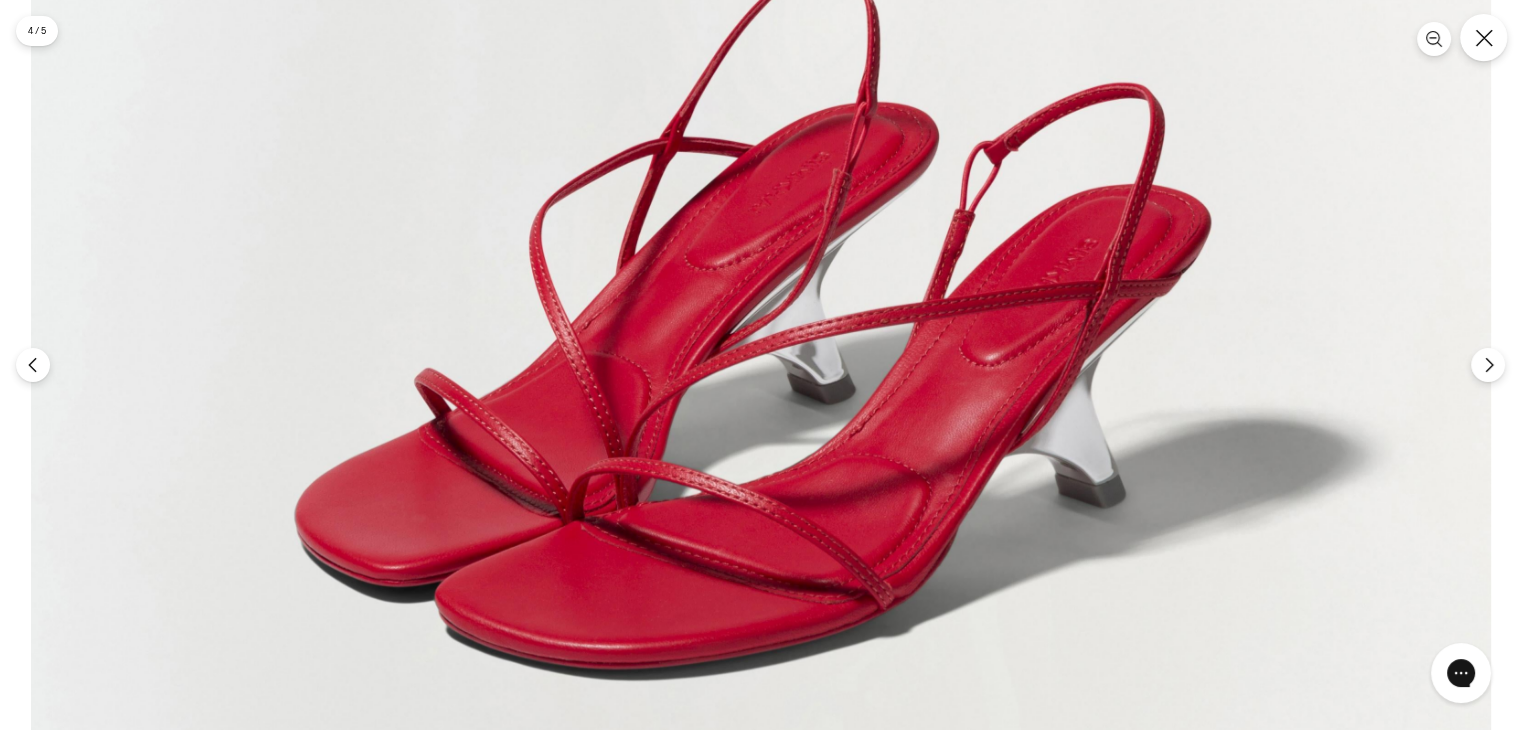 click at bounding box center (1483, 37) 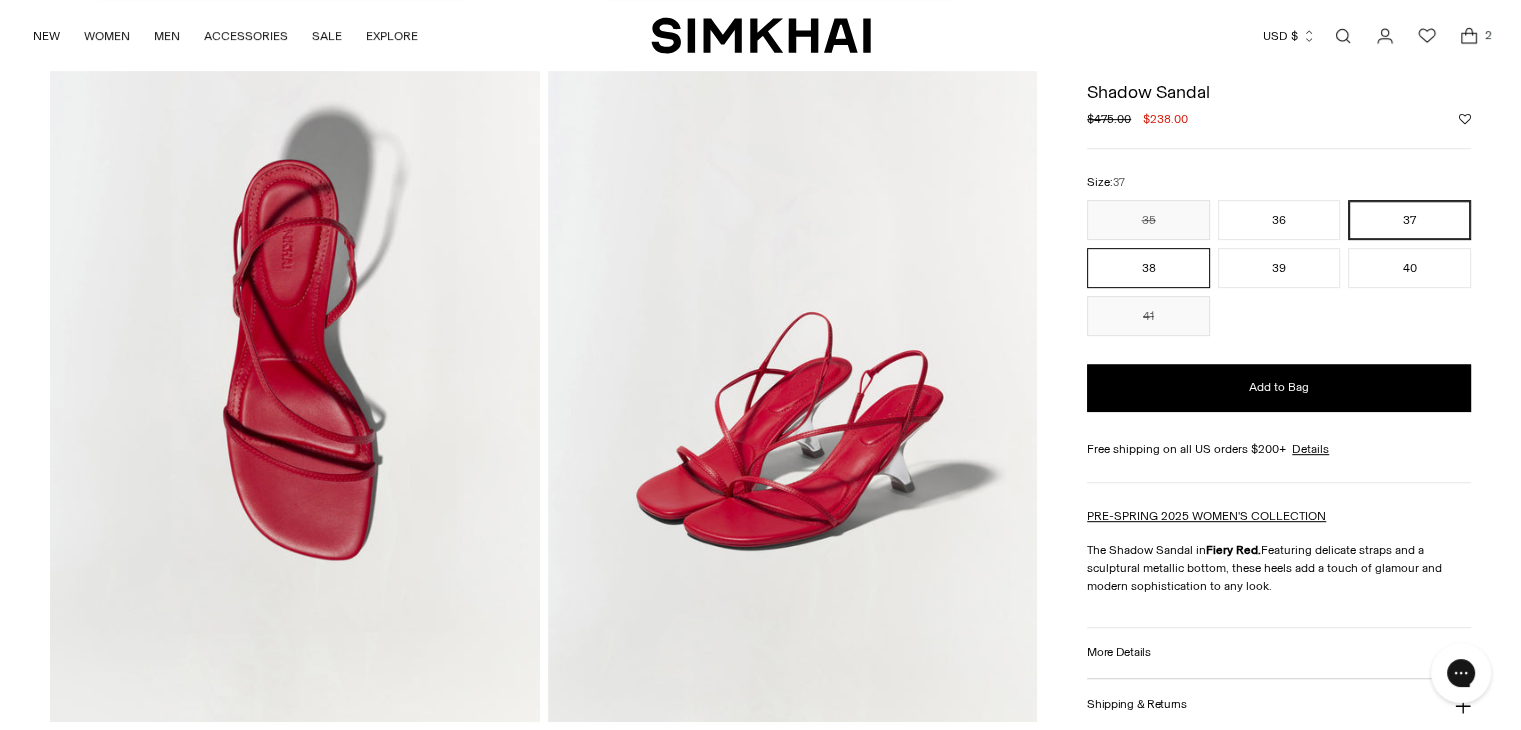 click on "38" at bounding box center [1148, 268] 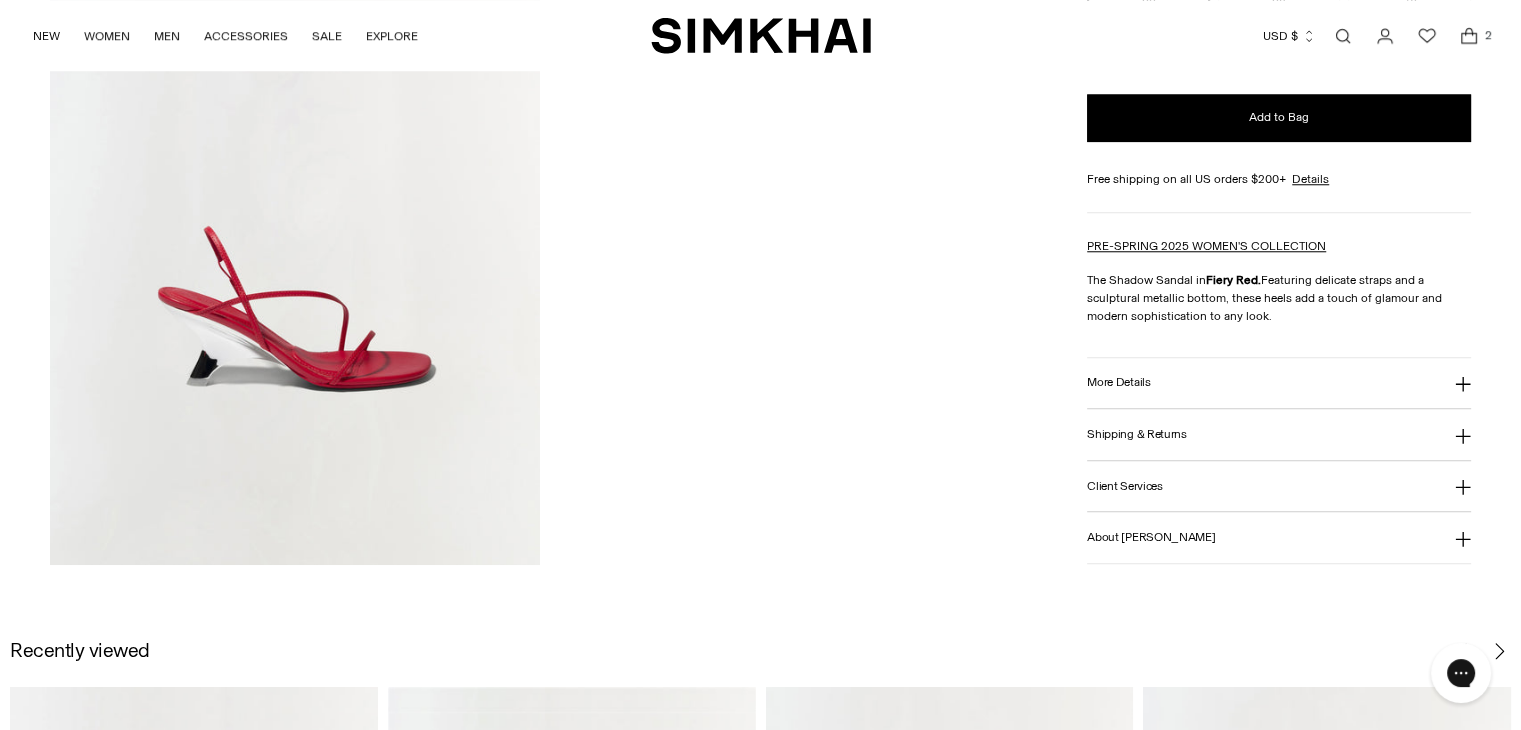 scroll, scrollTop: 1800, scrollLeft: 0, axis: vertical 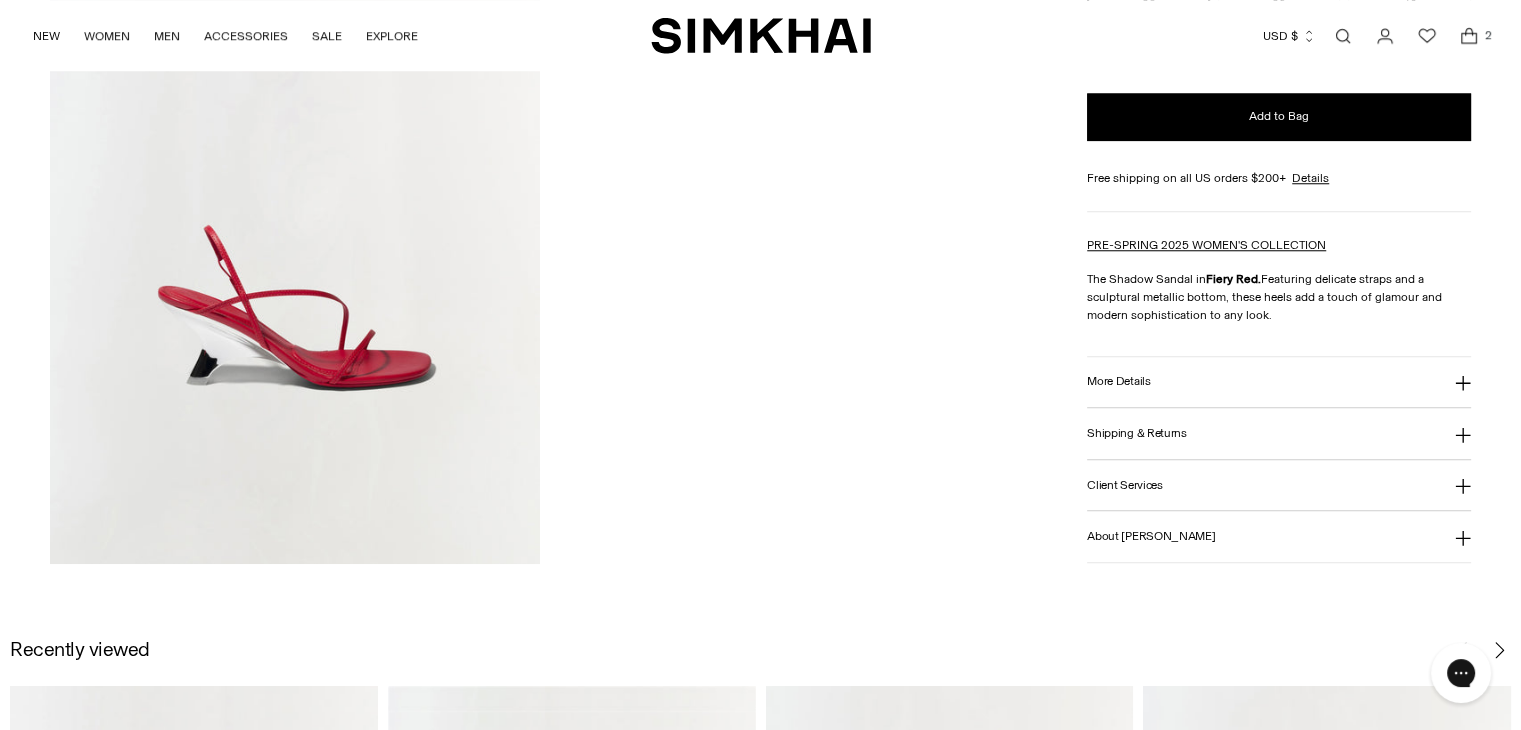 click at bounding box center (294, 197) 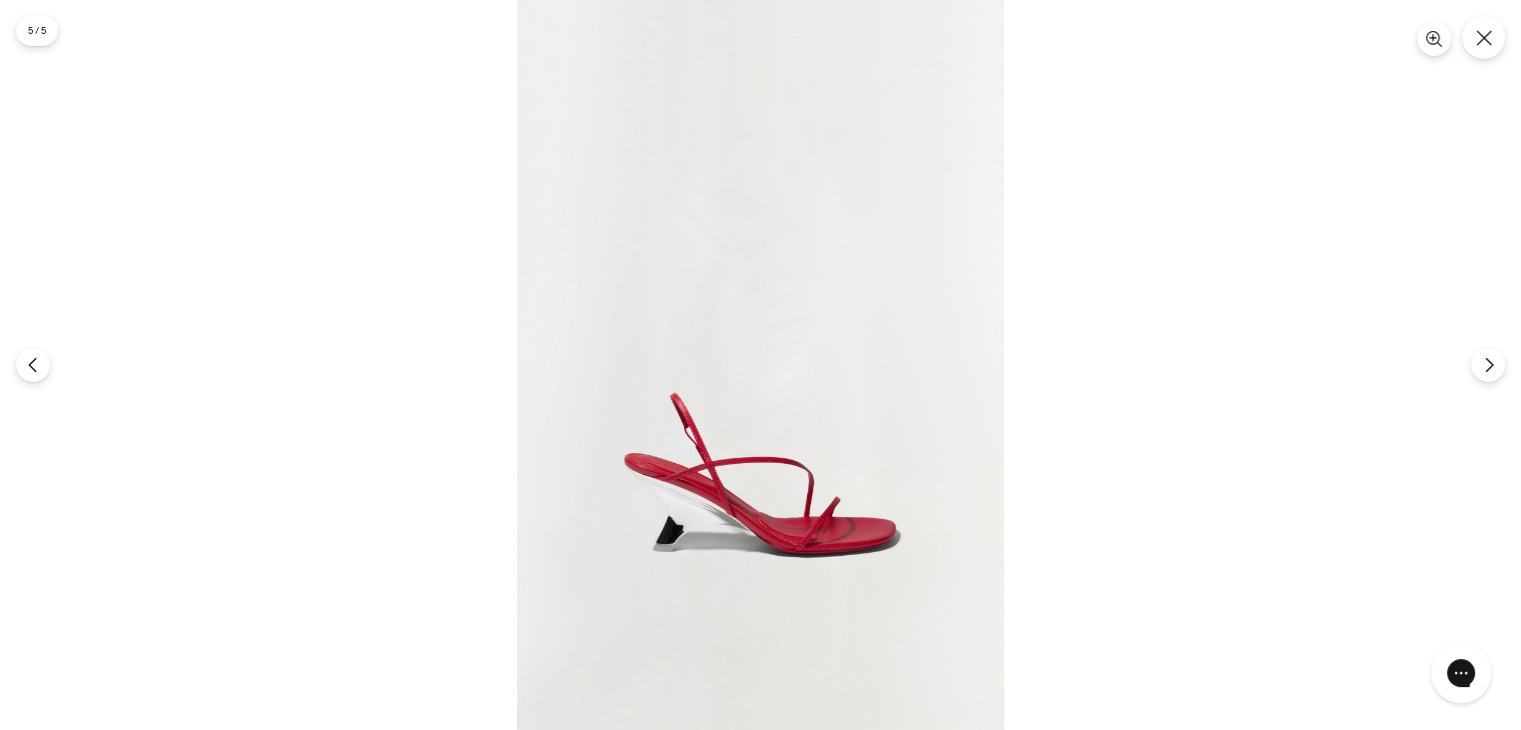 click at bounding box center (760, 365) 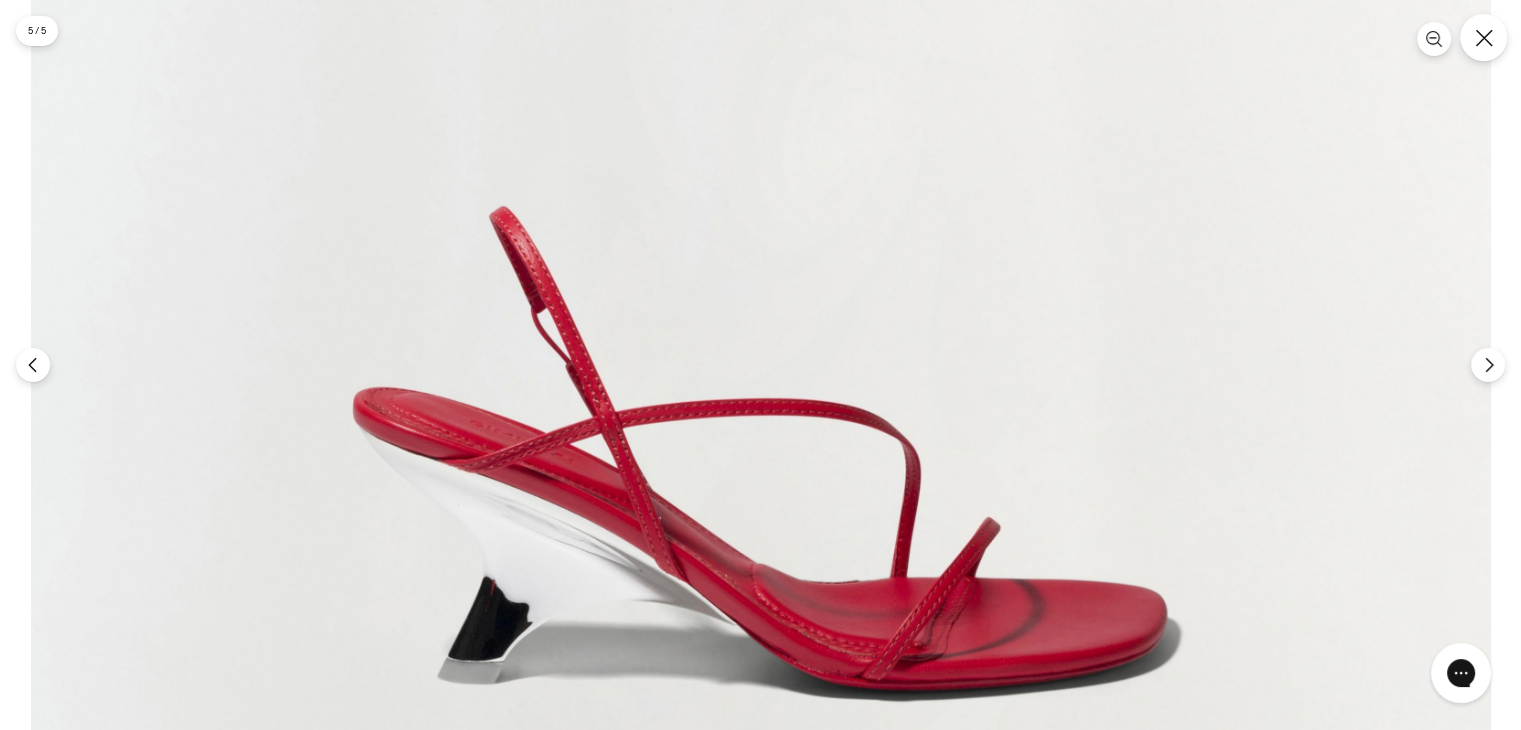 click 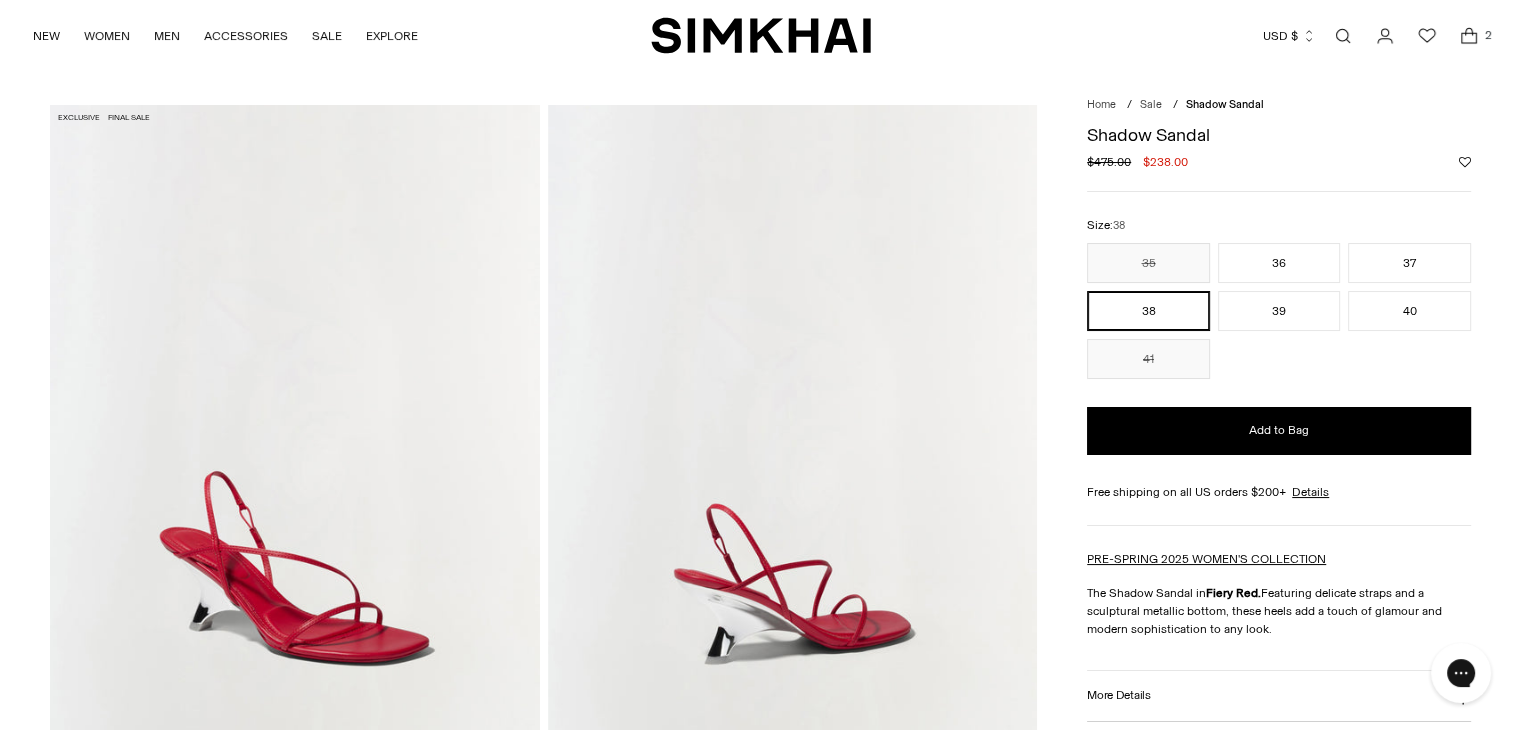 scroll, scrollTop: 0, scrollLeft: 0, axis: both 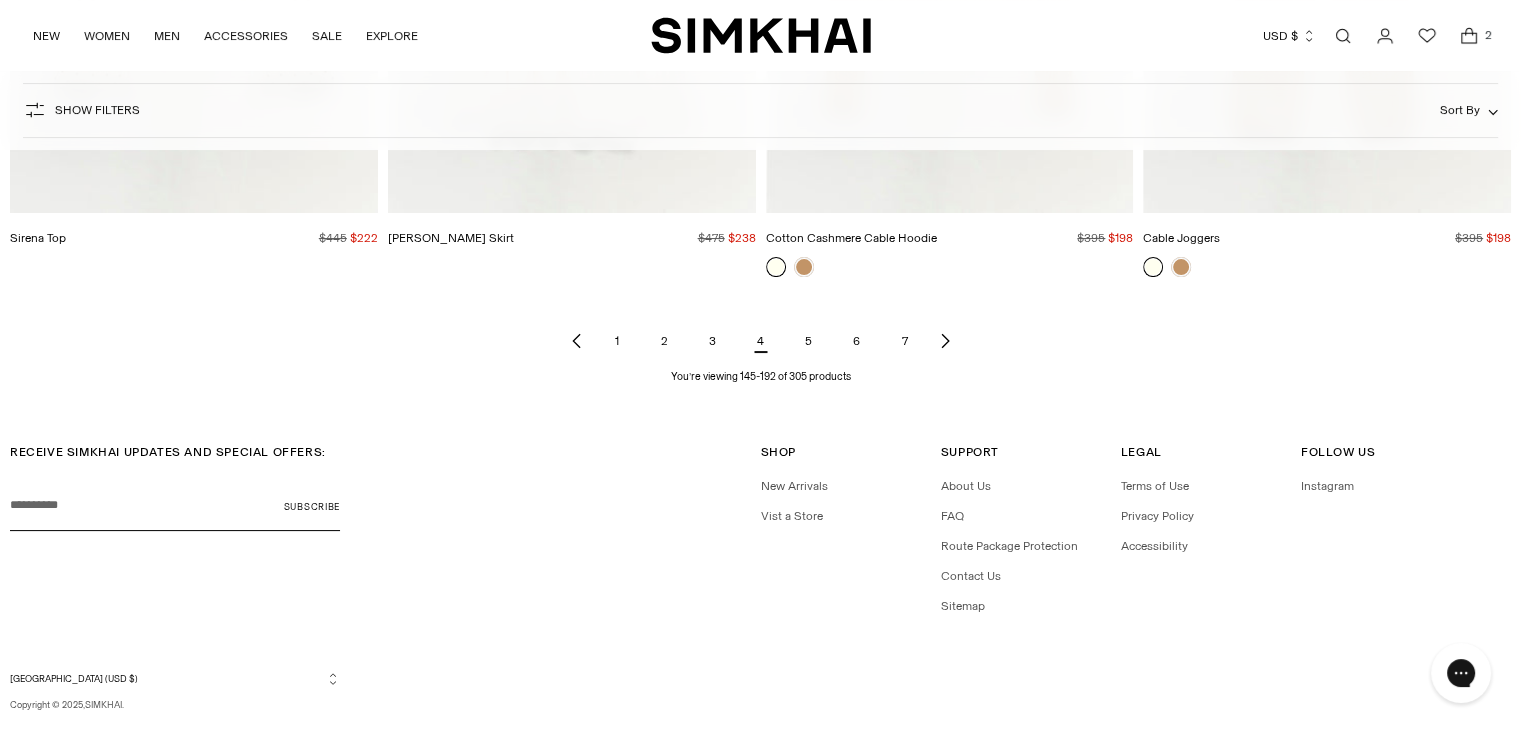 click on "3" at bounding box center (713, 341) 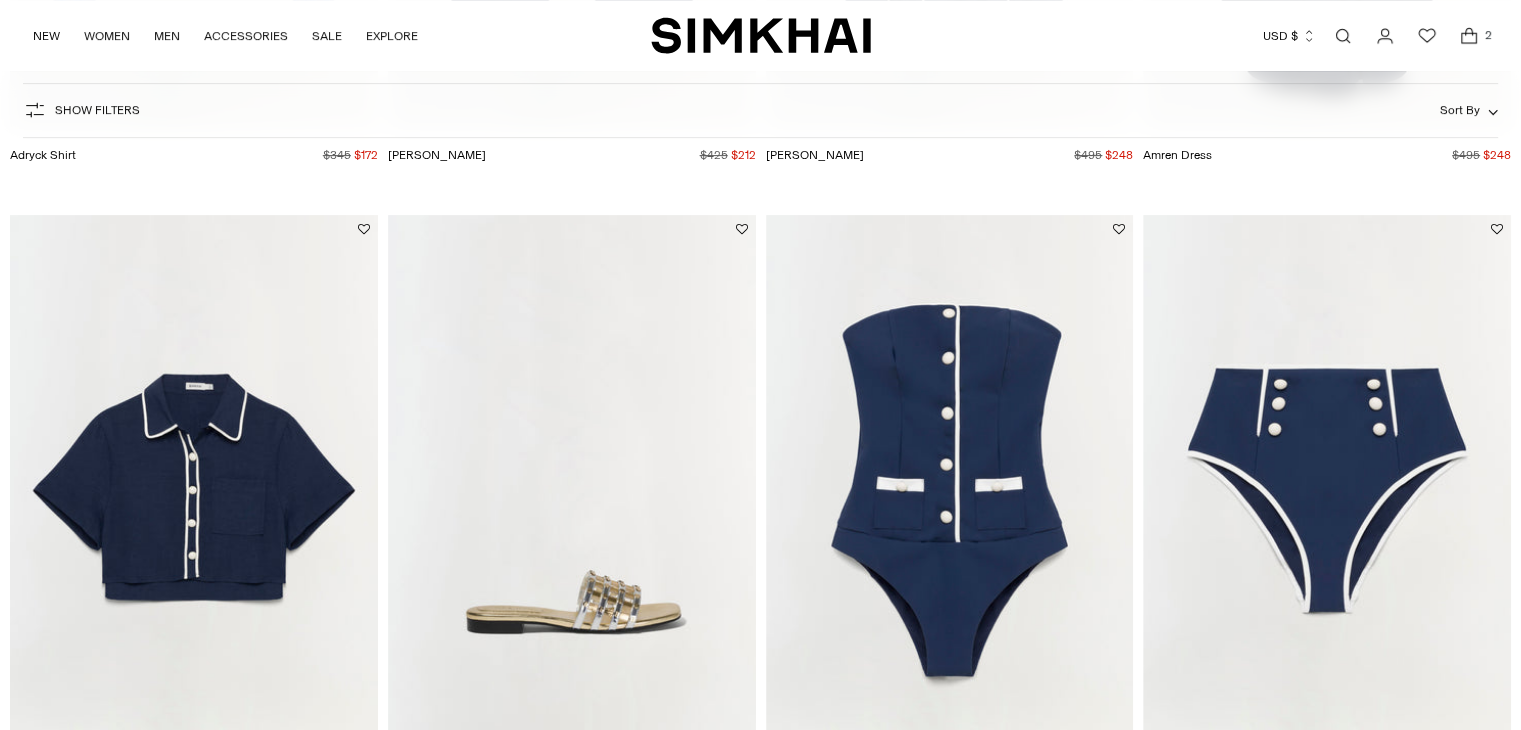 scroll, scrollTop: 2100, scrollLeft: 0, axis: vertical 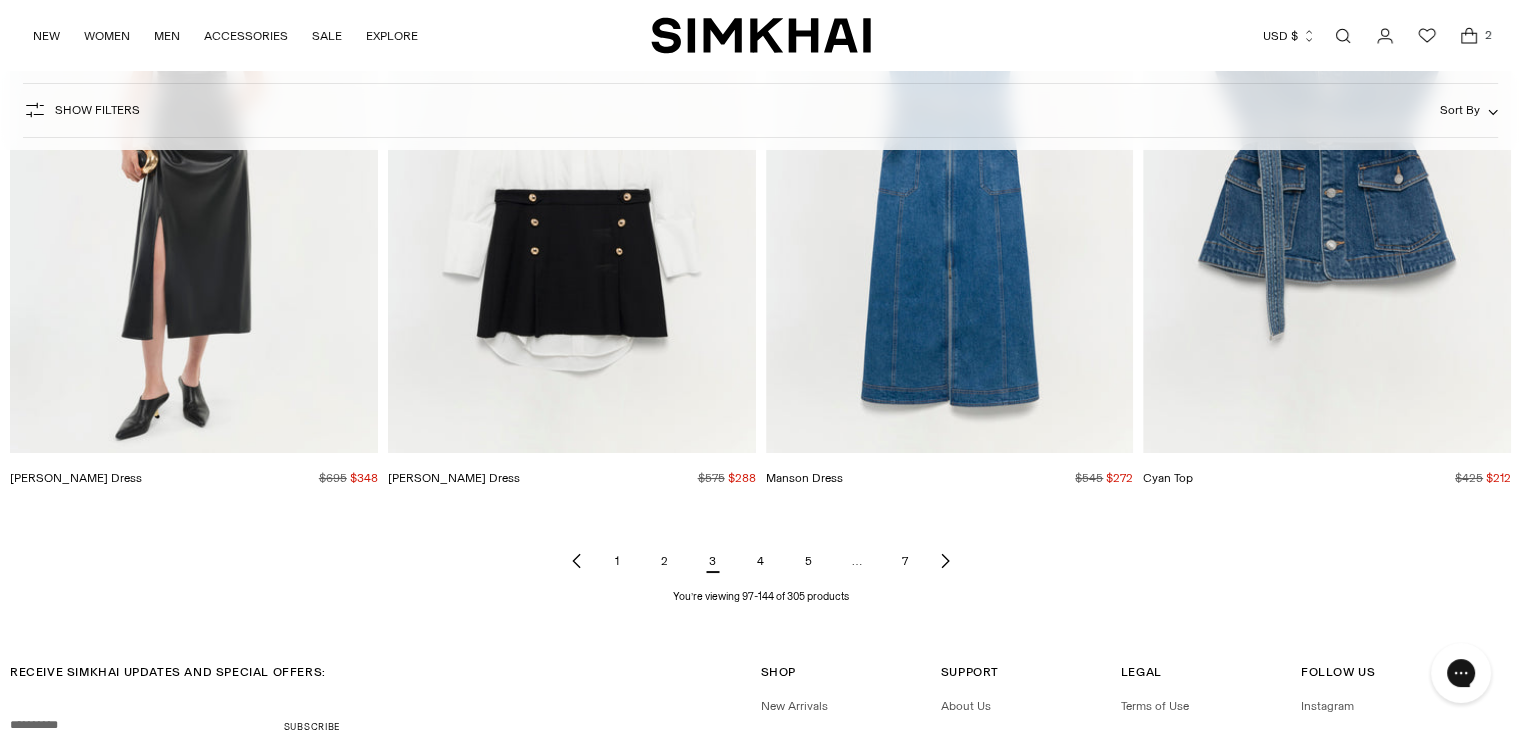 click on "2" at bounding box center (665, 561) 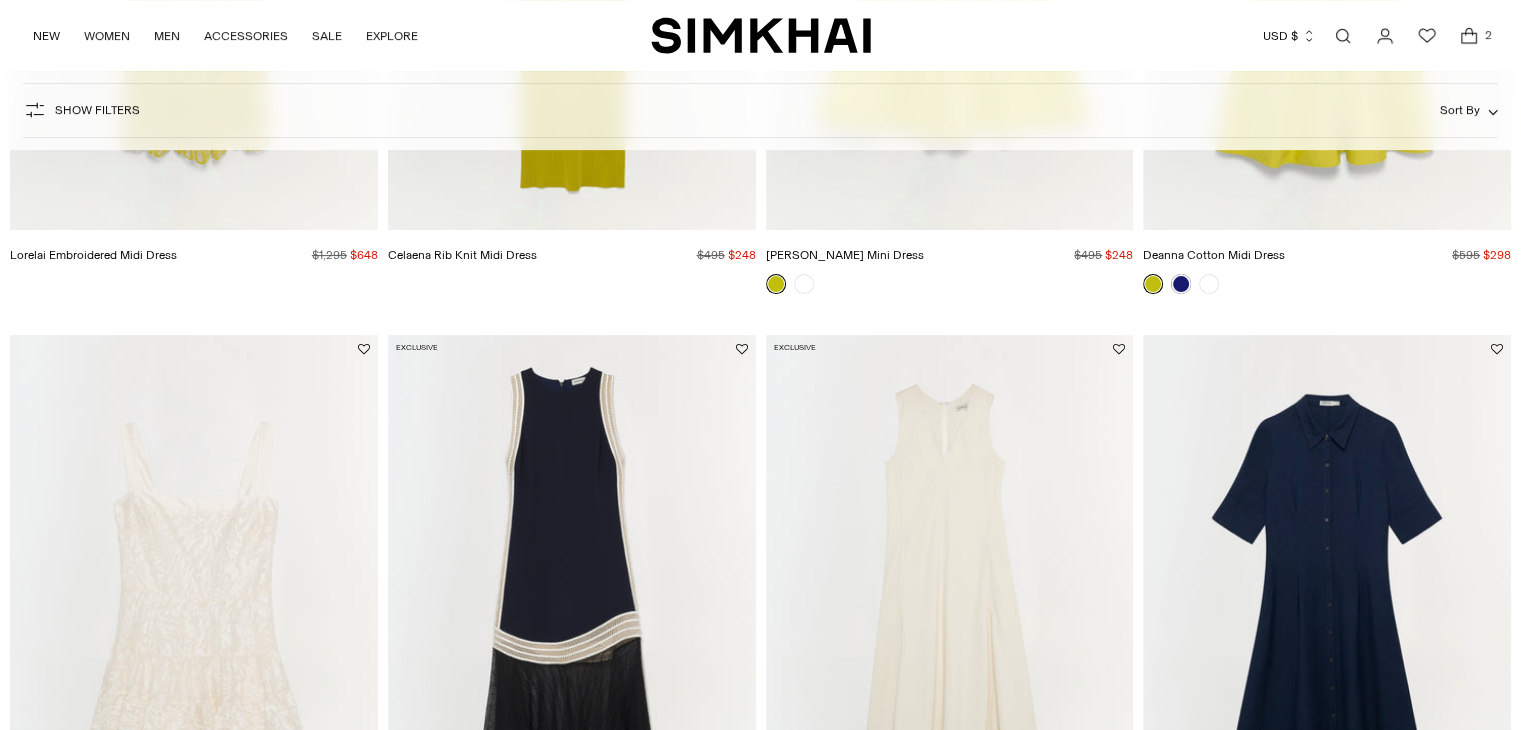 scroll, scrollTop: 1696, scrollLeft: 0, axis: vertical 